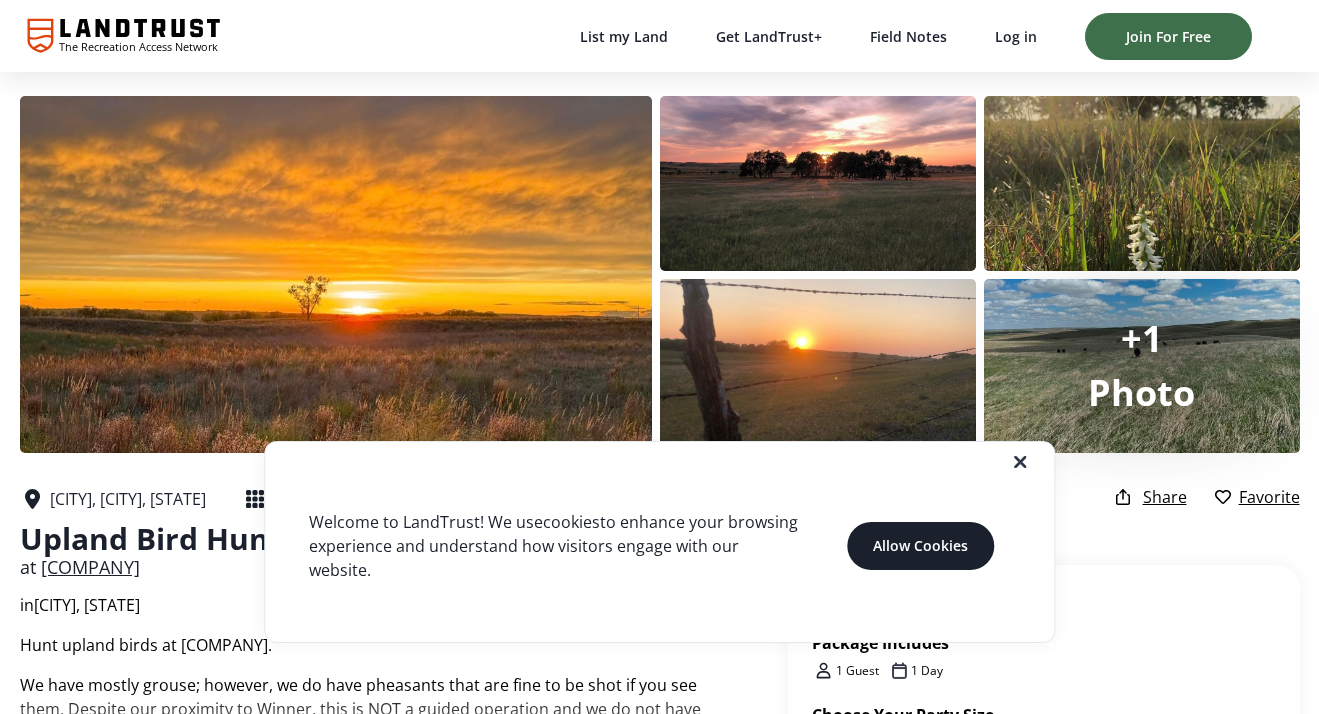 scroll, scrollTop: 270, scrollLeft: 0, axis: vertical 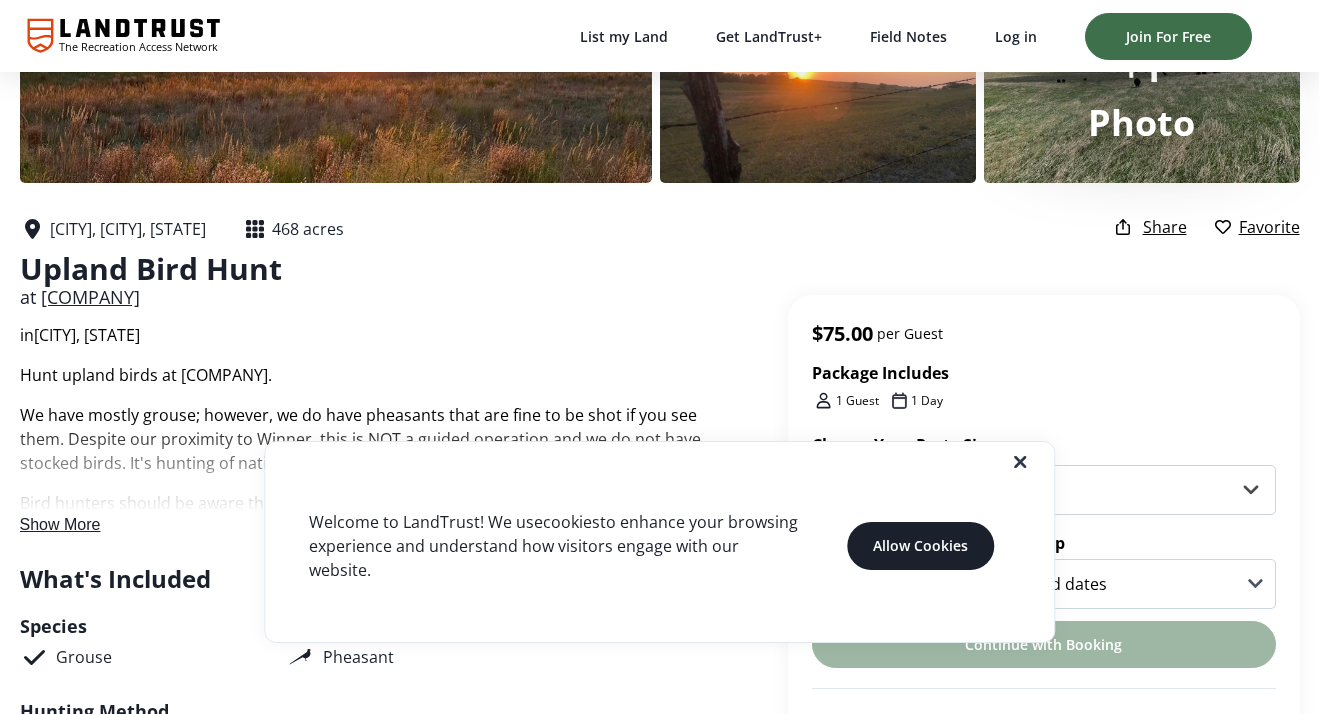 click 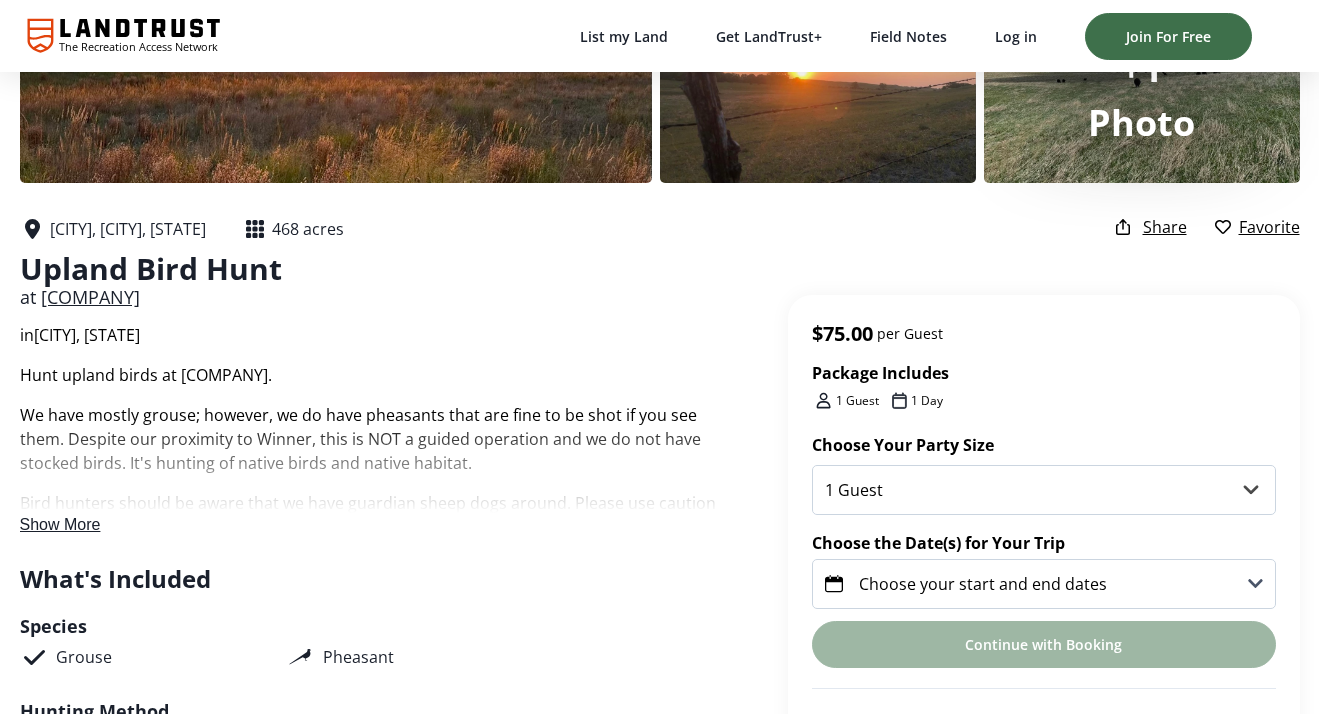 scroll, scrollTop: 311, scrollLeft: 0, axis: vertical 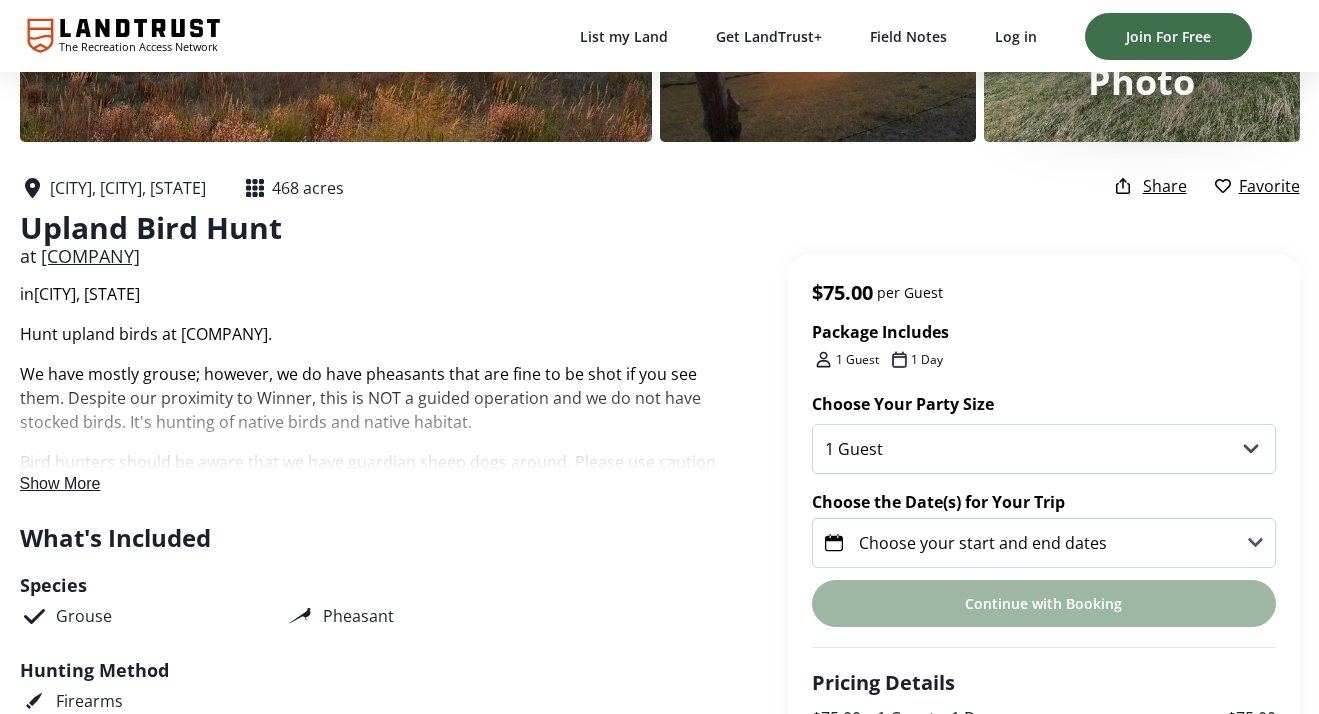 click on "Show More" at bounding box center (60, 483) 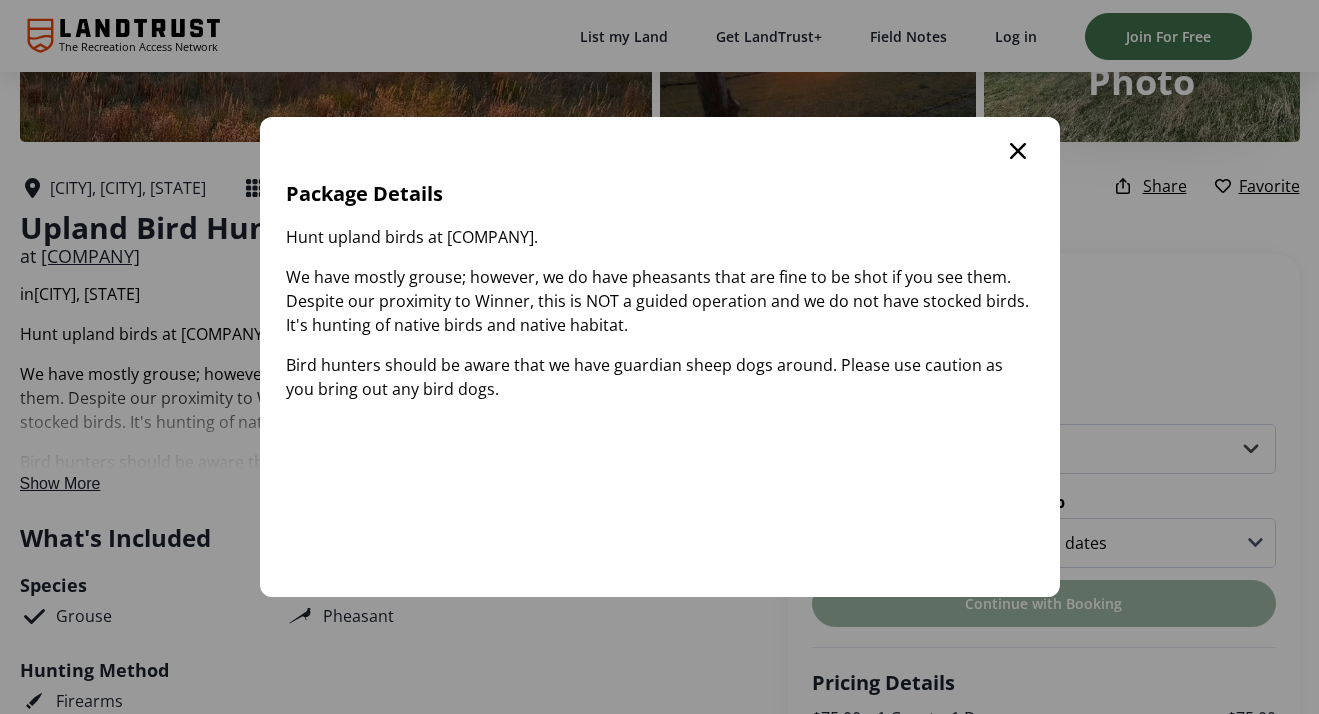 scroll, scrollTop: 0, scrollLeft: 0, axis: both 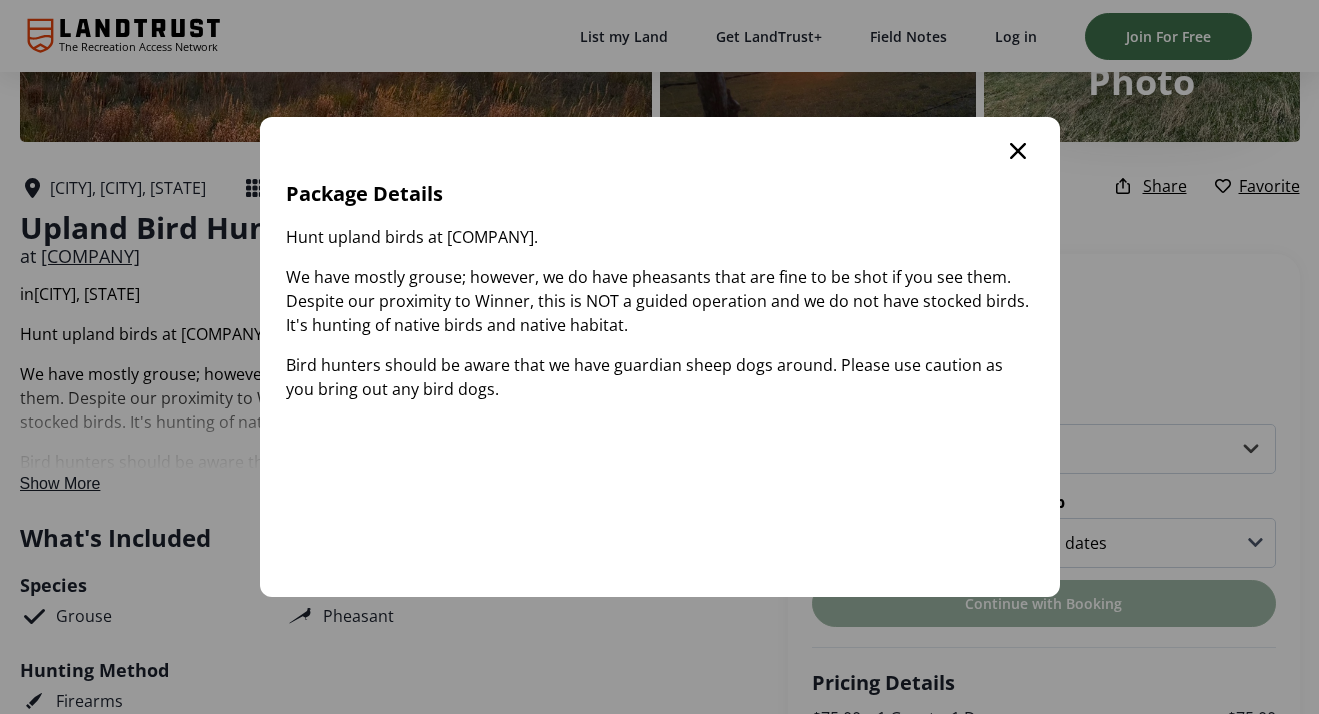 click 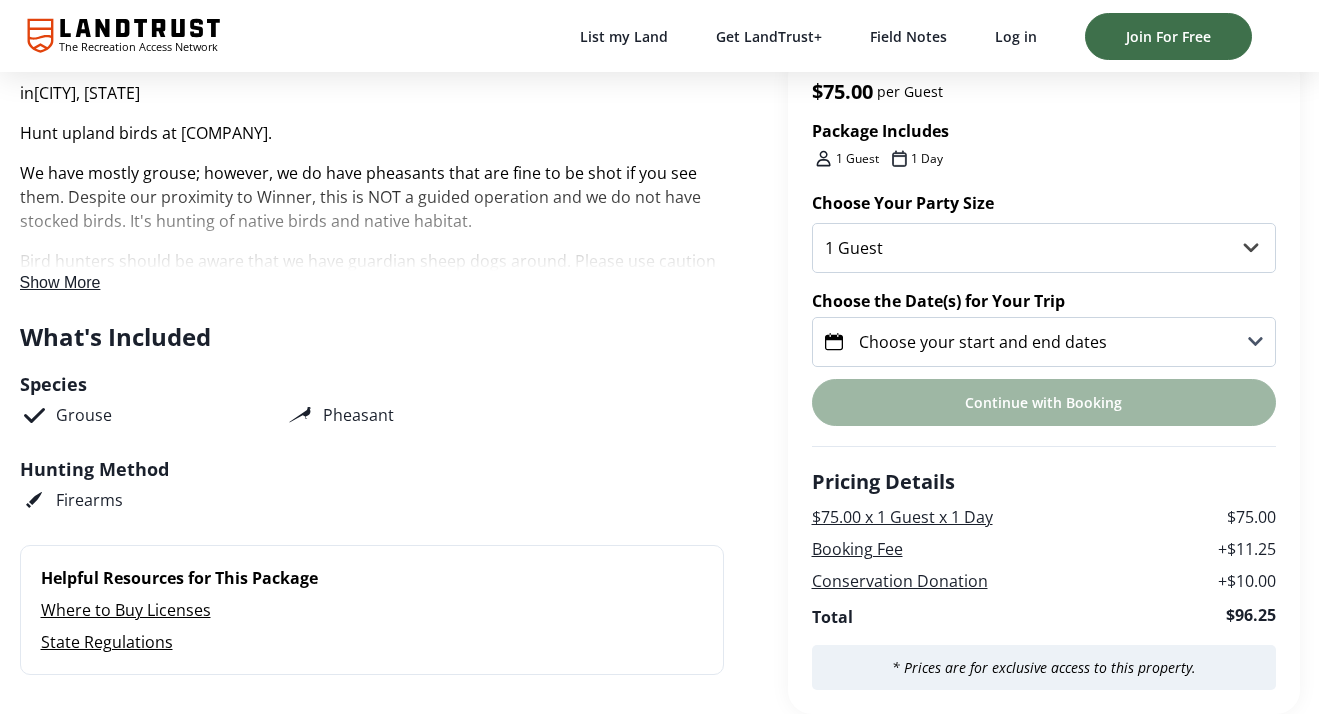 scroll, scrollTop: 512, scrollLeft: 0, axis: vertical 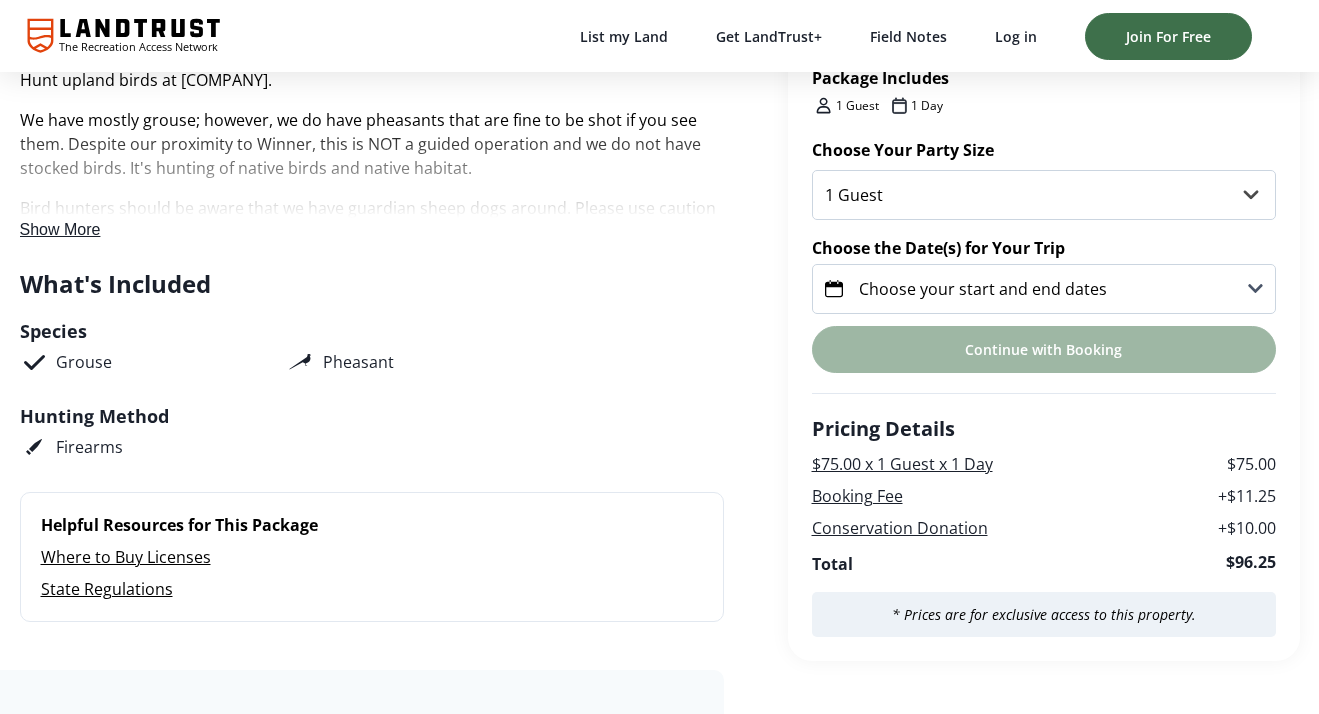 click 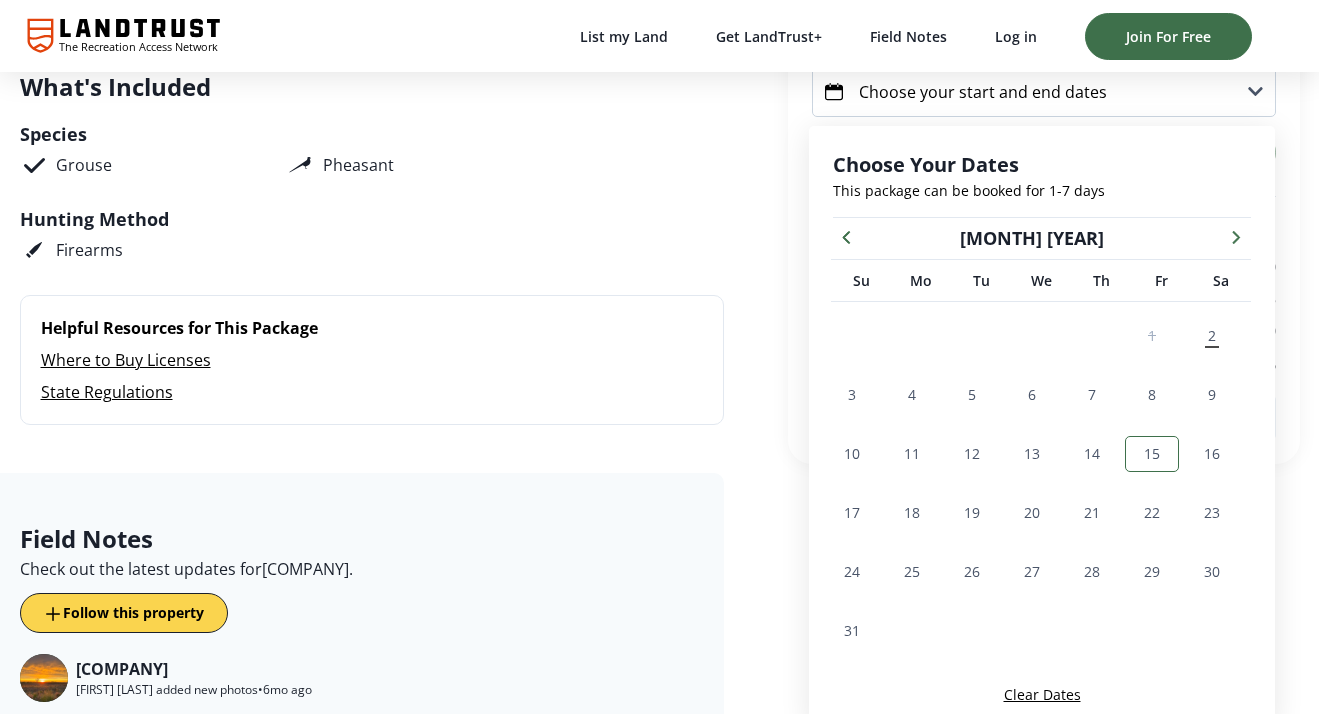 scroll, scrollTop: 793, scrollLeft: 0, axis: vertical 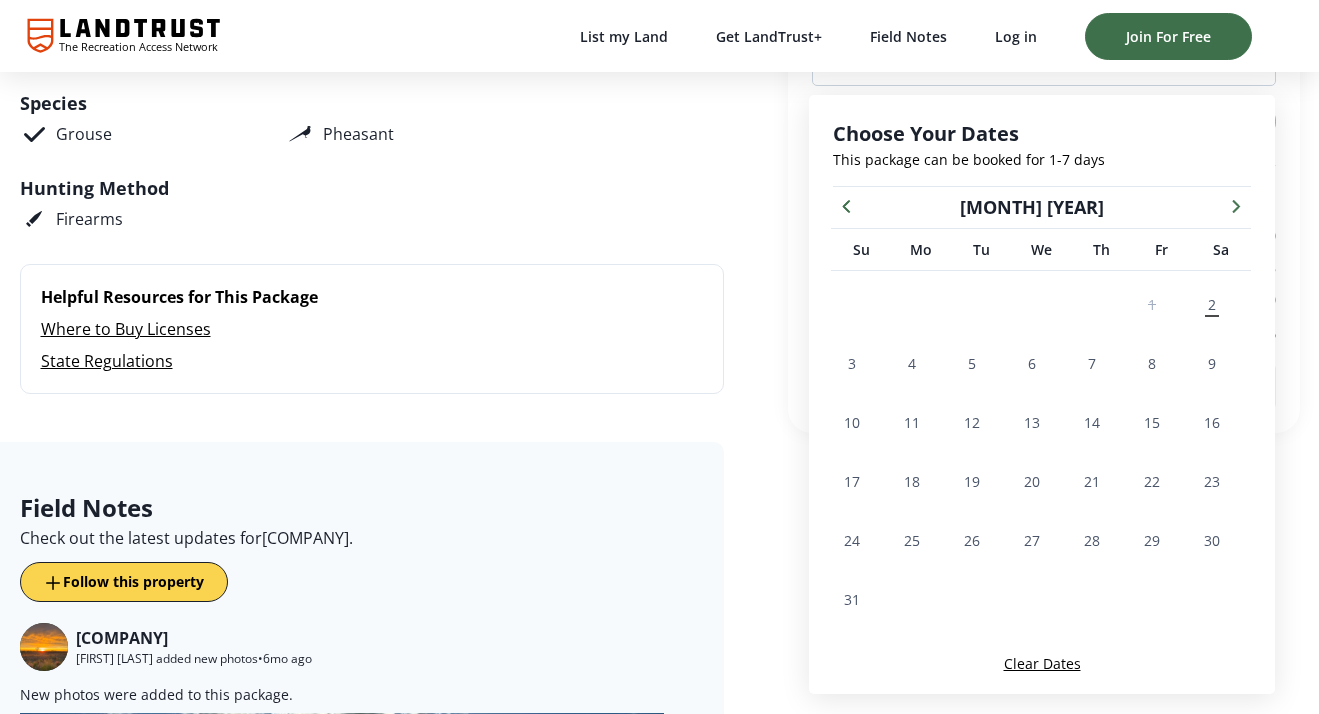 click 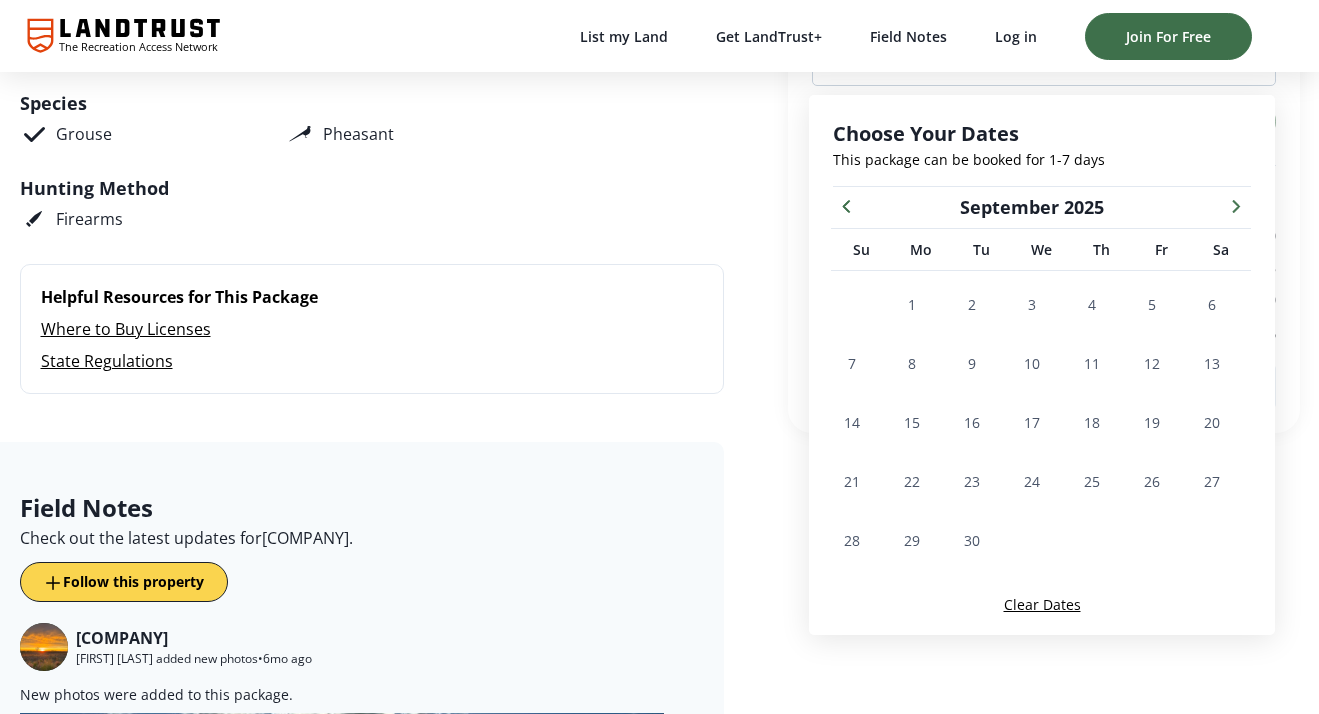 click 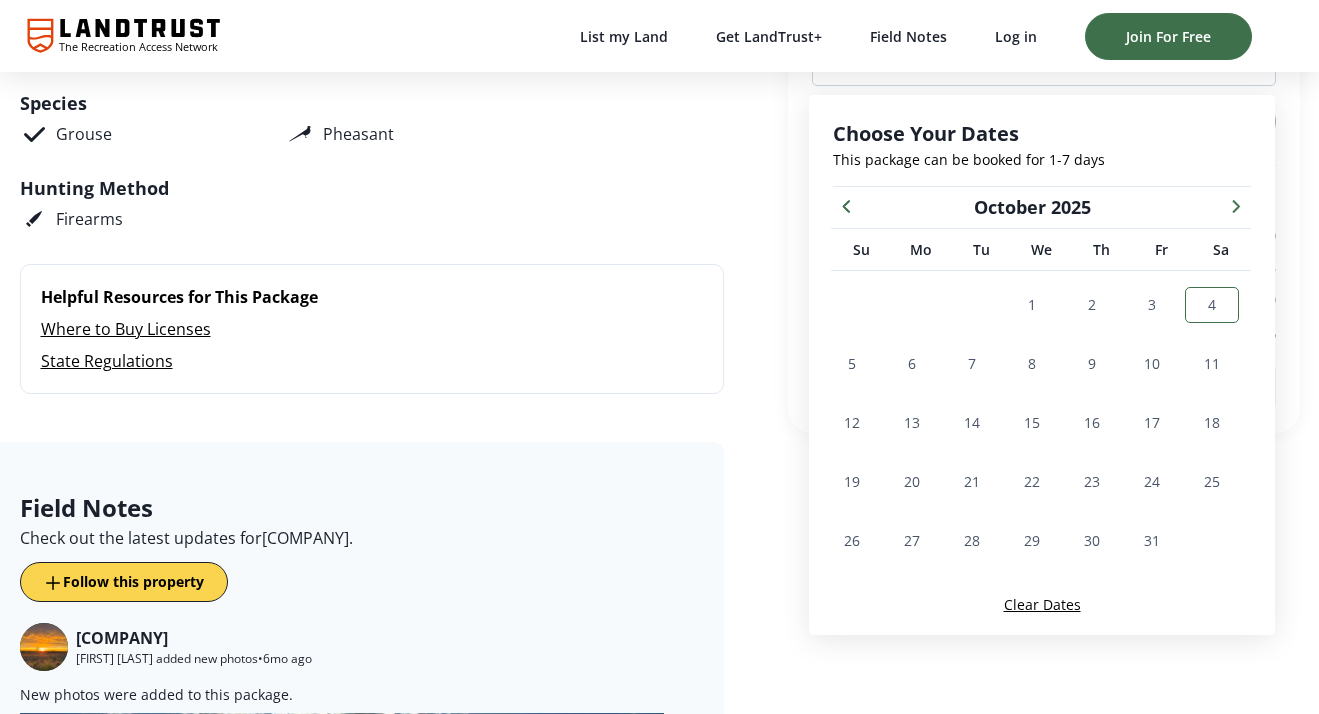 click on "4" at bounding box center [1212, 304] 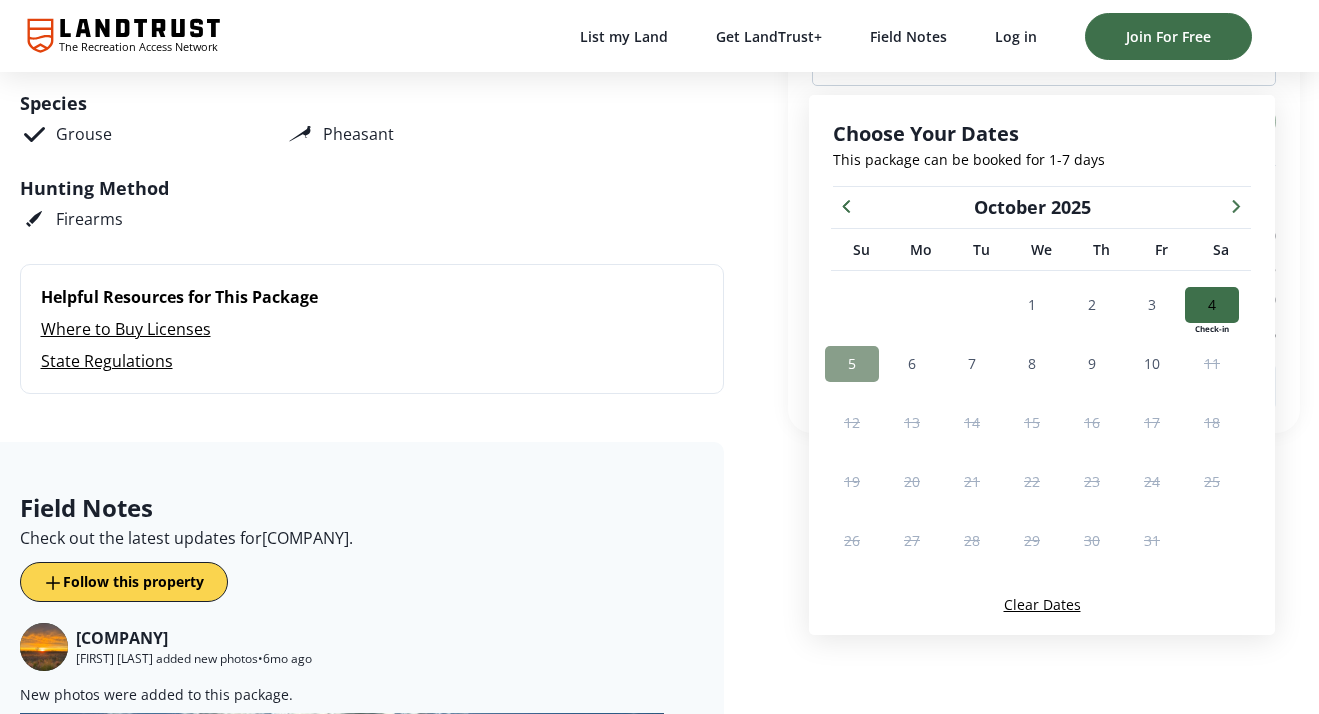 click on "5" at bounding box center (852, 364) 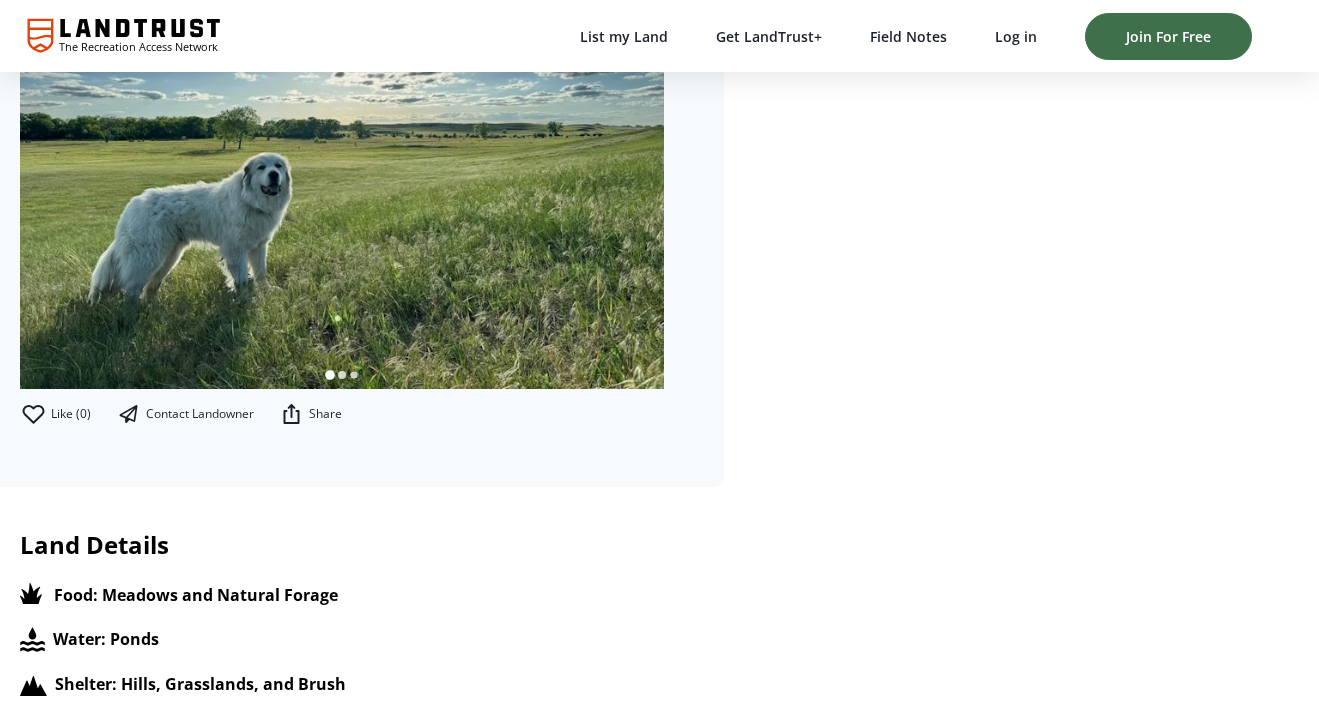 scroll, scrollTop: 1427, scrollLeft: 0, axis: vertical 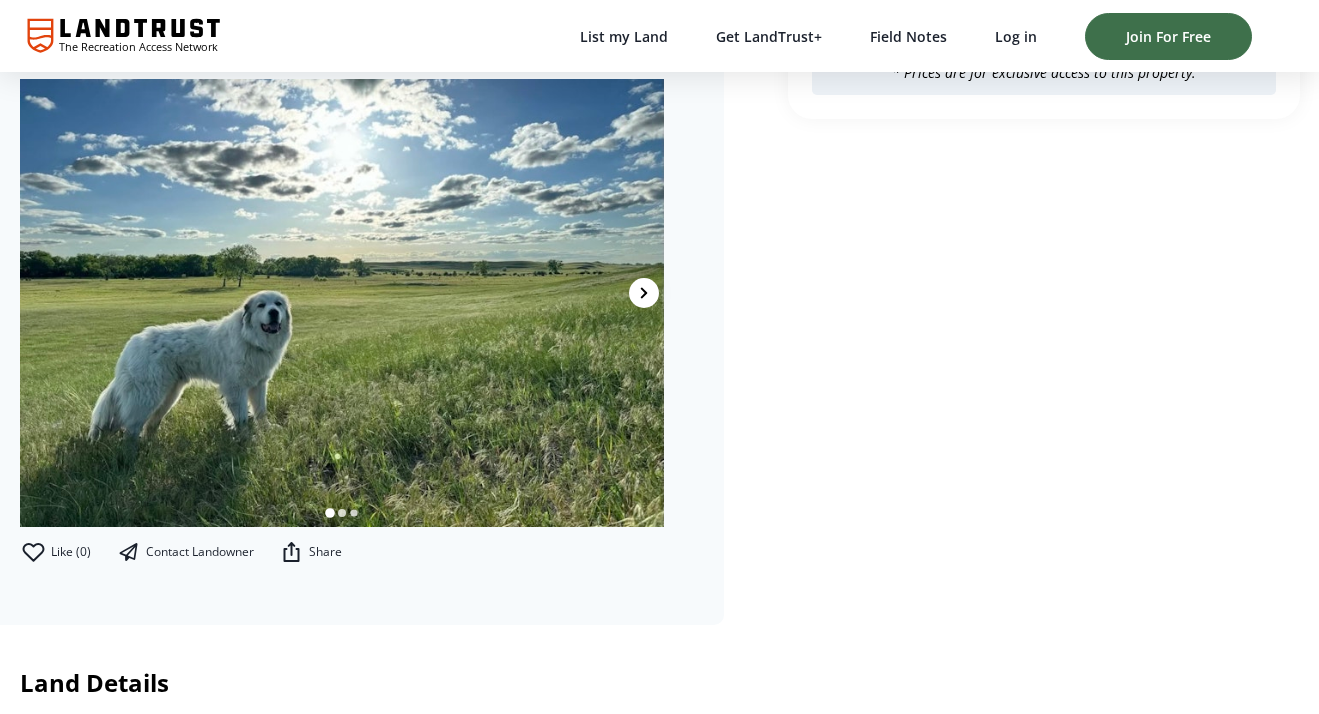 click 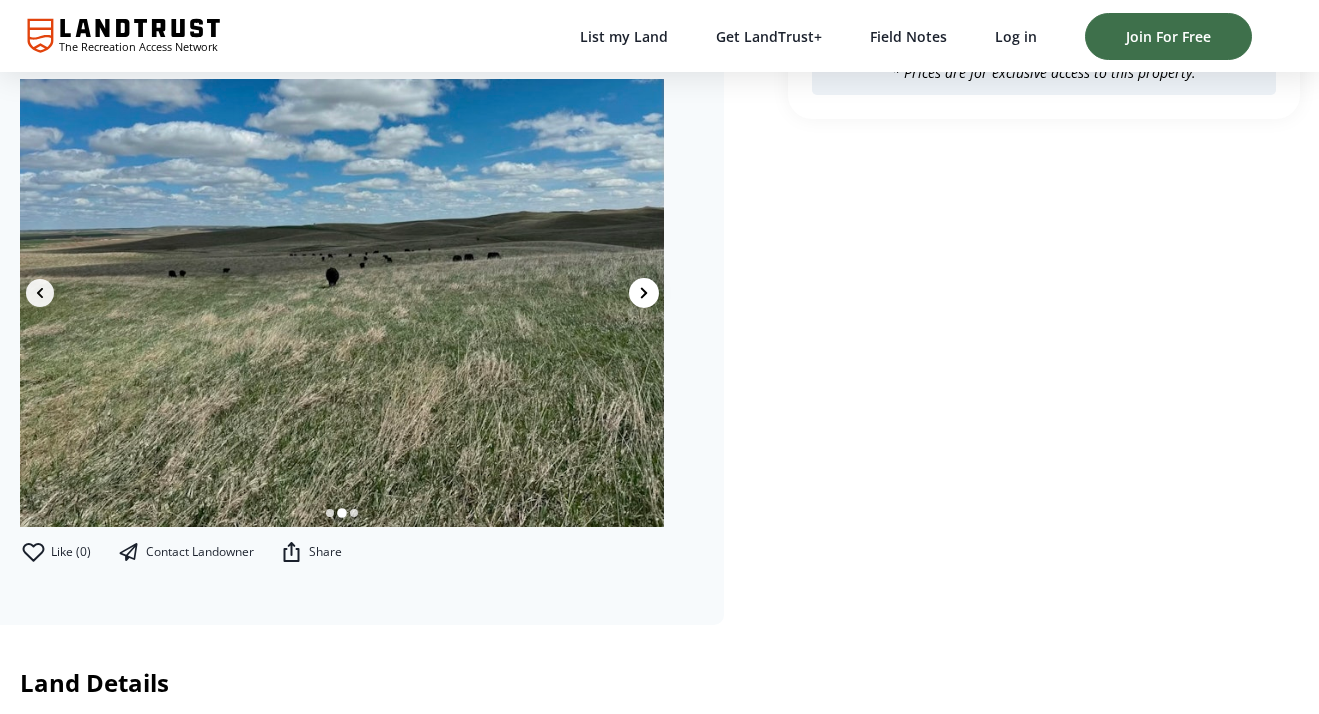click 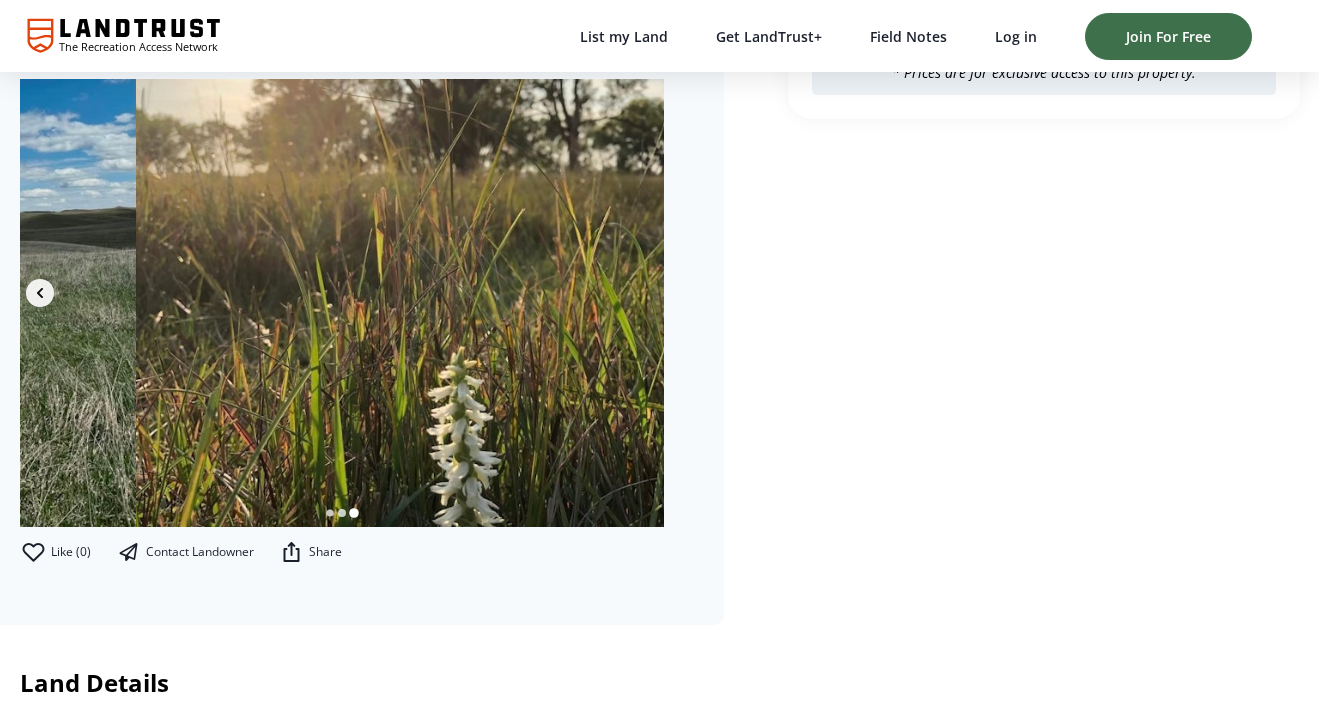 scroll, scrollTop: 0, scrollLeft: 1288, axis: horizontal 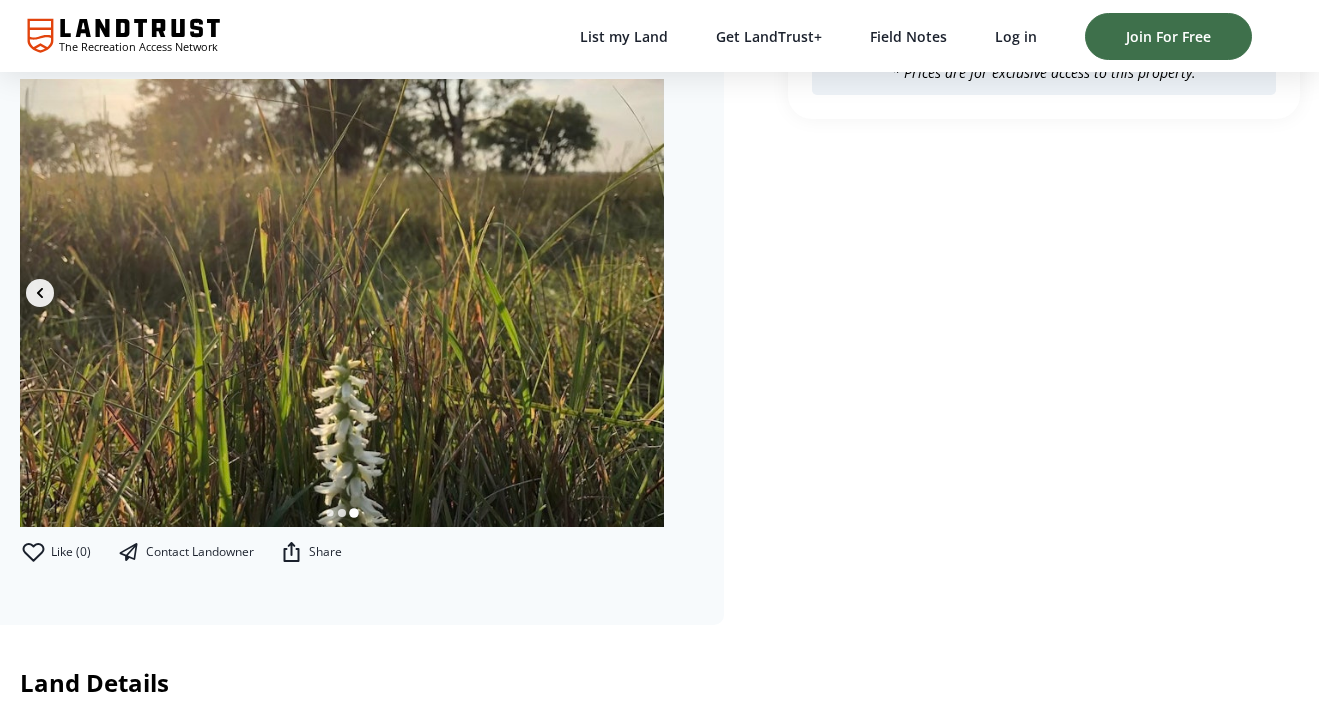 click at bounding box center (342, 303) 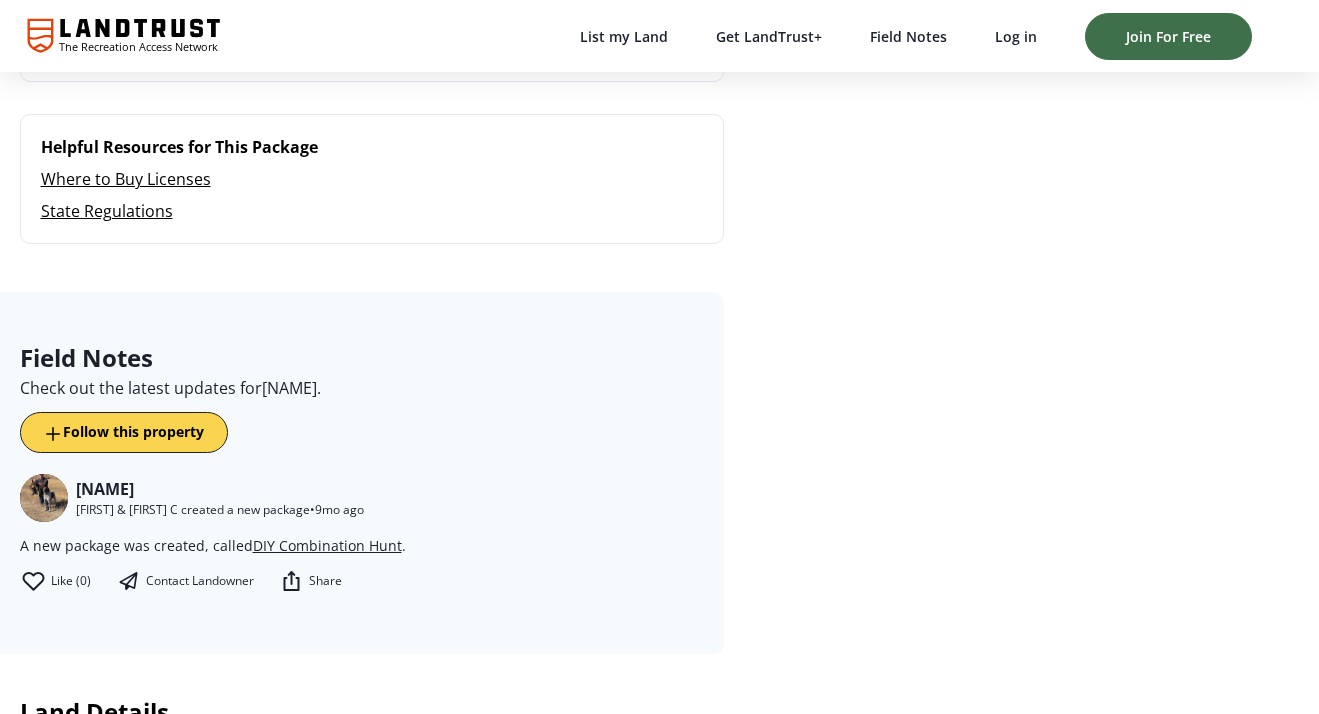 scroll, scrollTop: 1188, scrollLeft: 0, axis: vertical 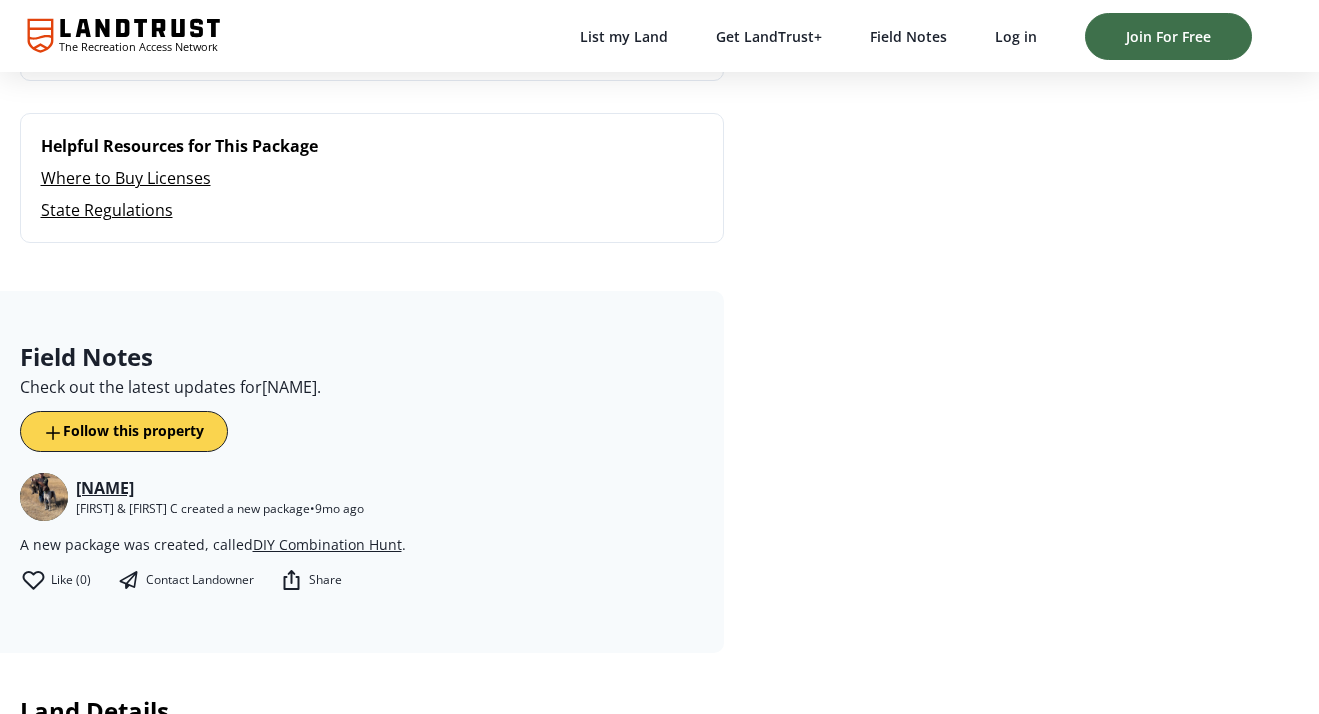 click on "[NAME]" at bounding box center (105, 488) 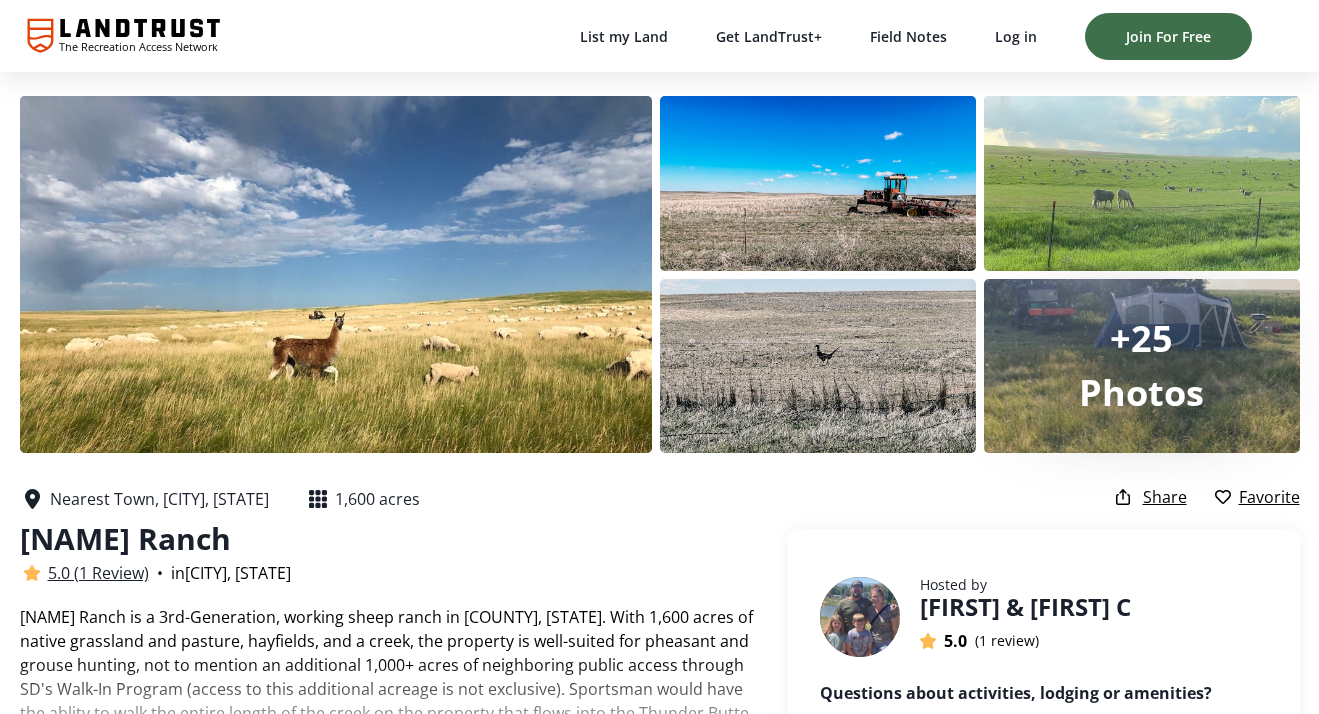 scroll, scrollTop: 13, scrollLeft: 0, axis: vertical 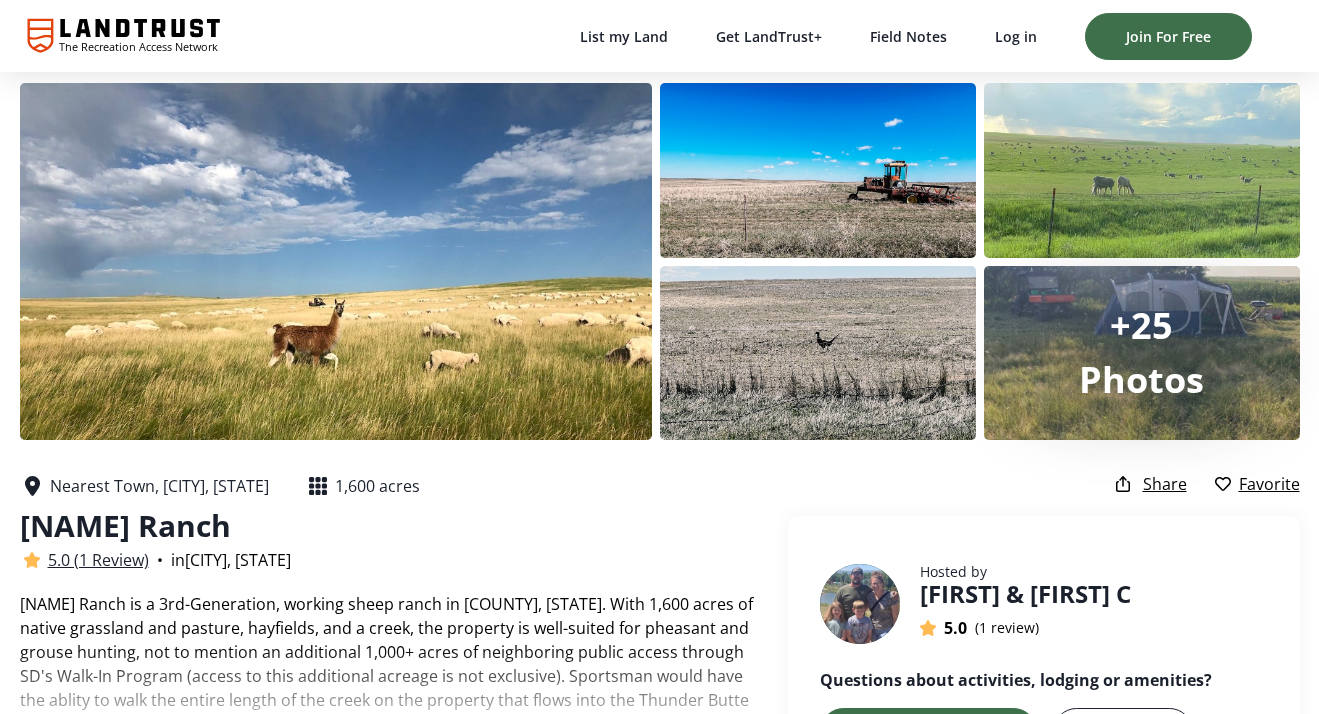 click on "+25" at bounding box center (1141, 325) 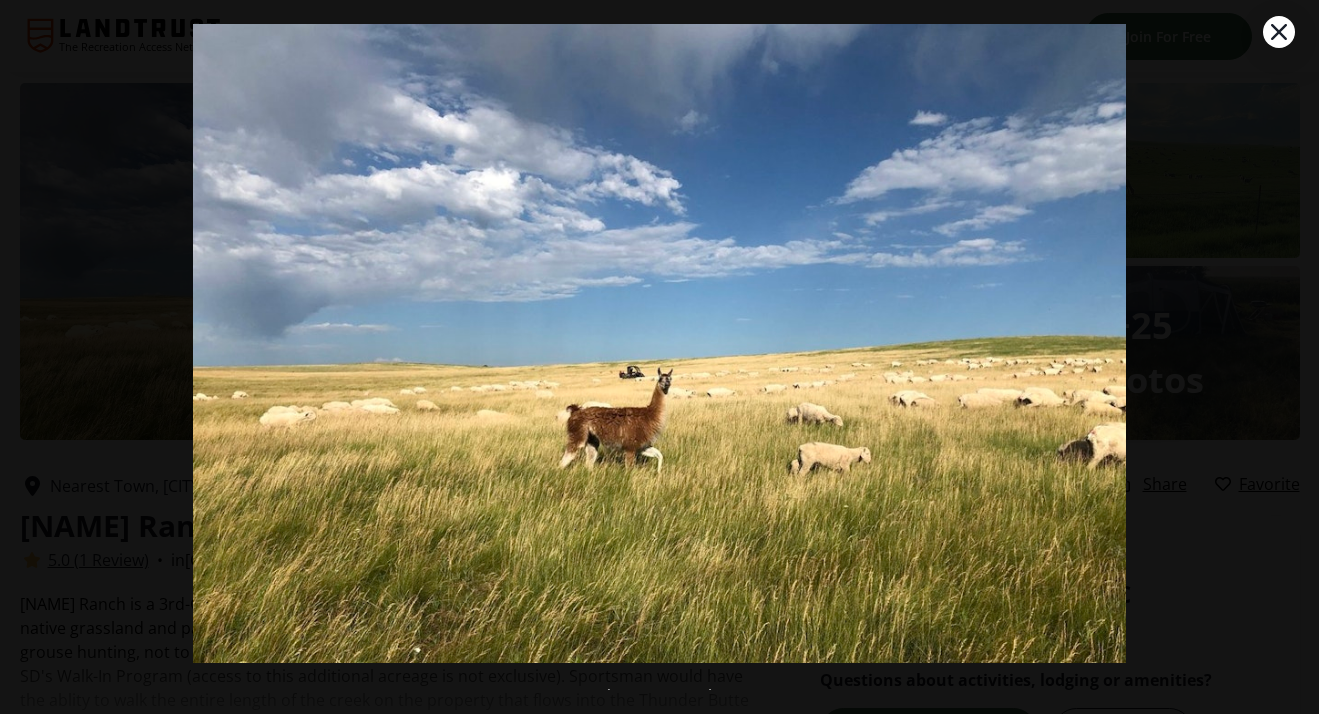 scroll, scrollTop: 0, scrollLeft: 0, axis: both 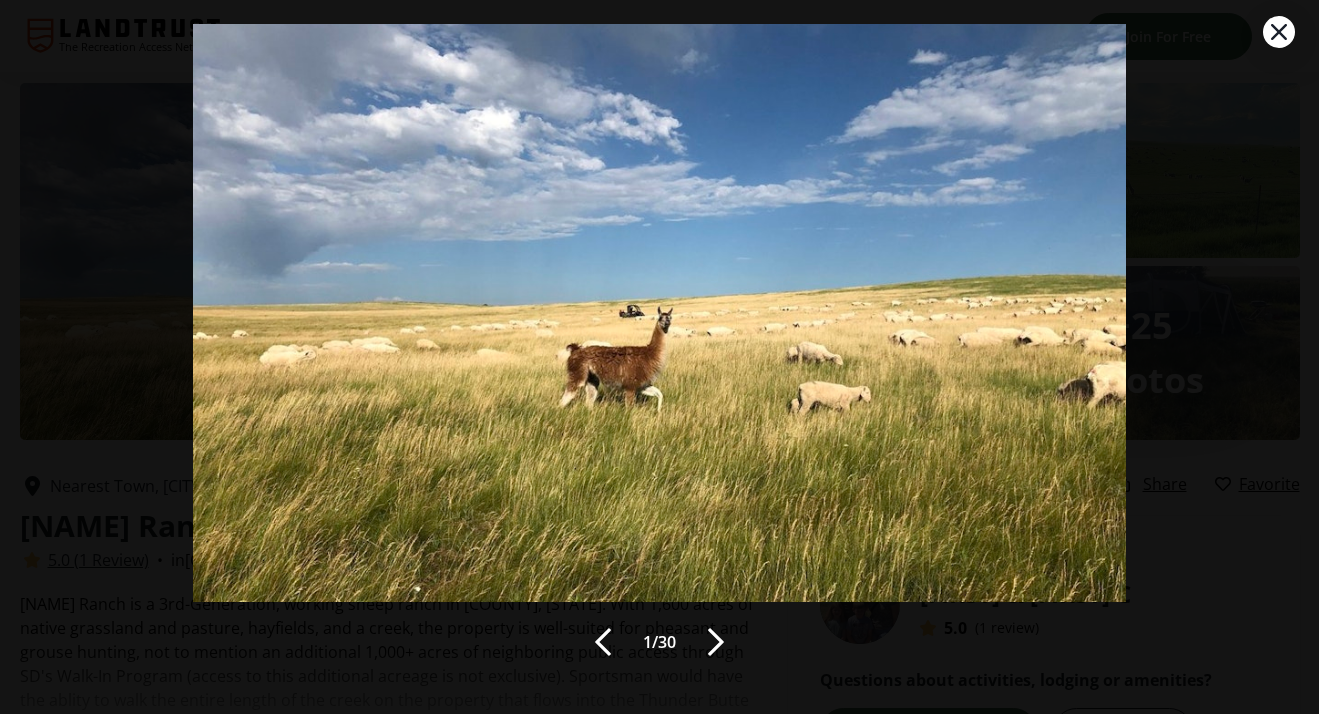 click at bounding box center (716, 642) 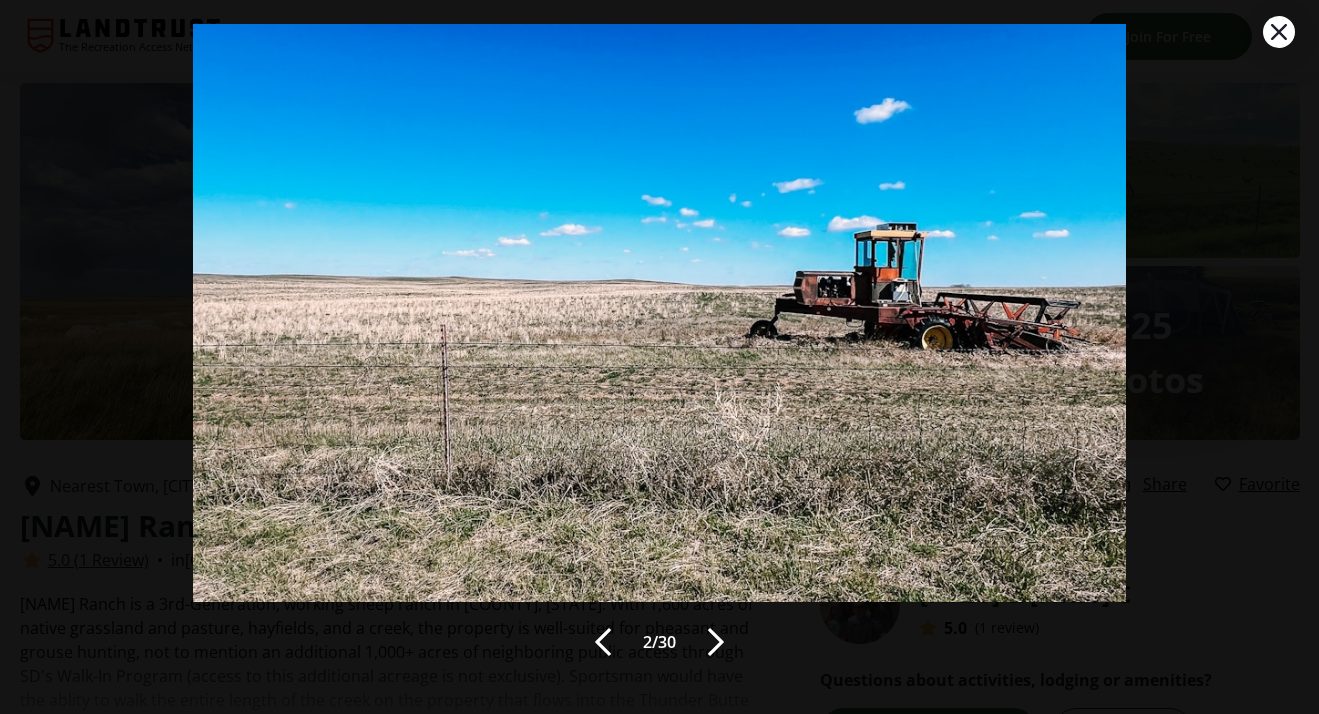 click at bounding box center (716, 642) 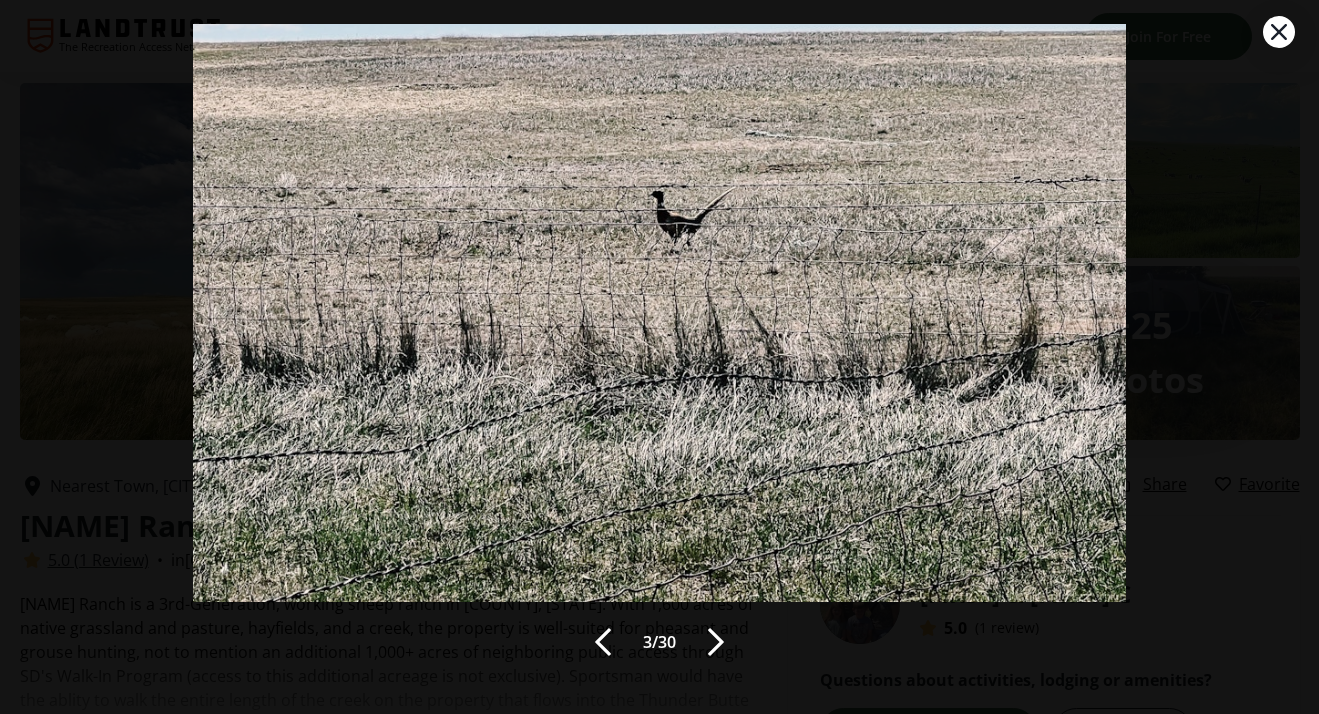 click at bounding box center (716, 642) 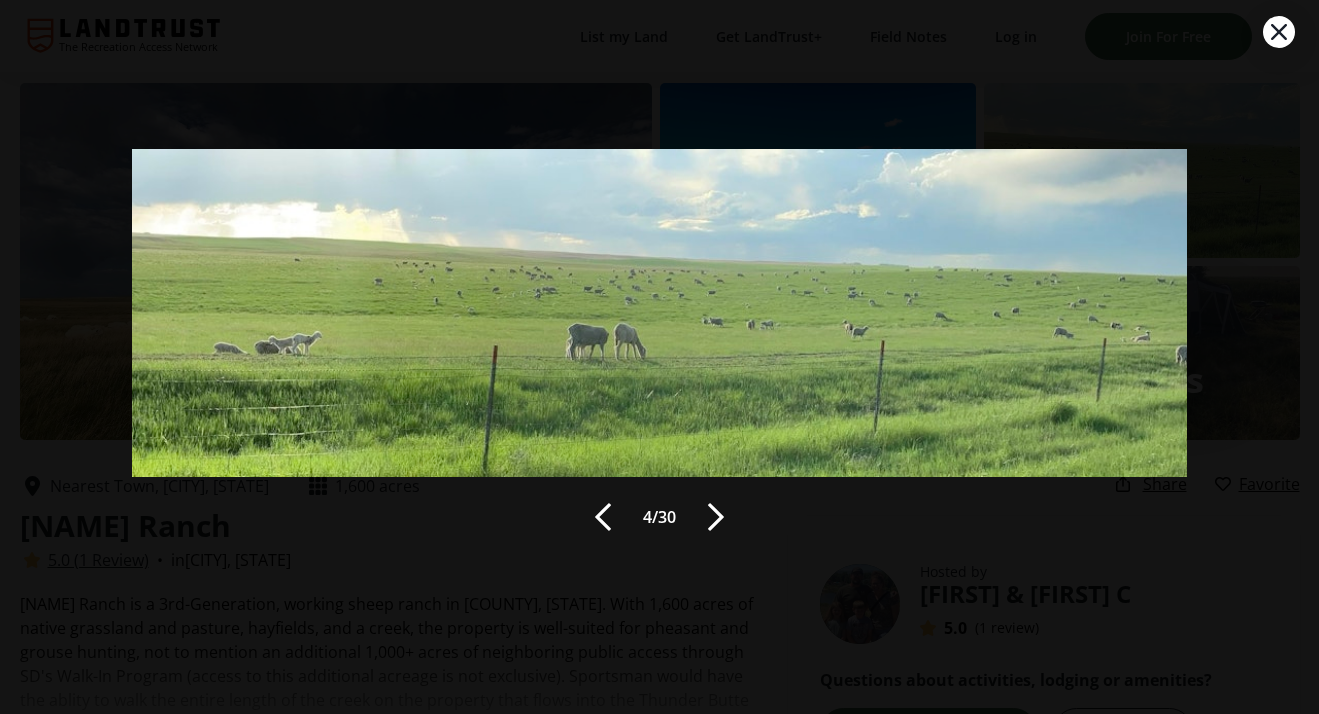 click at bounding box center (716, 517) 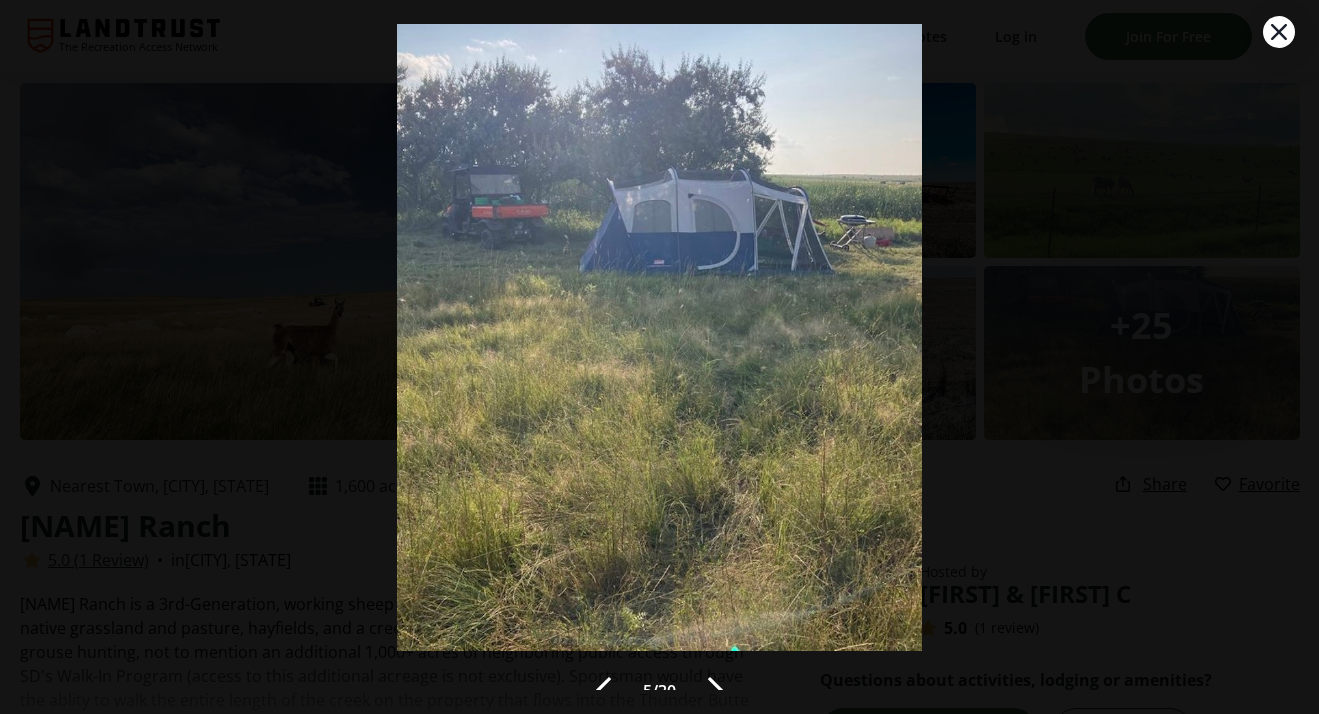 click at bounding box center (716, 691) 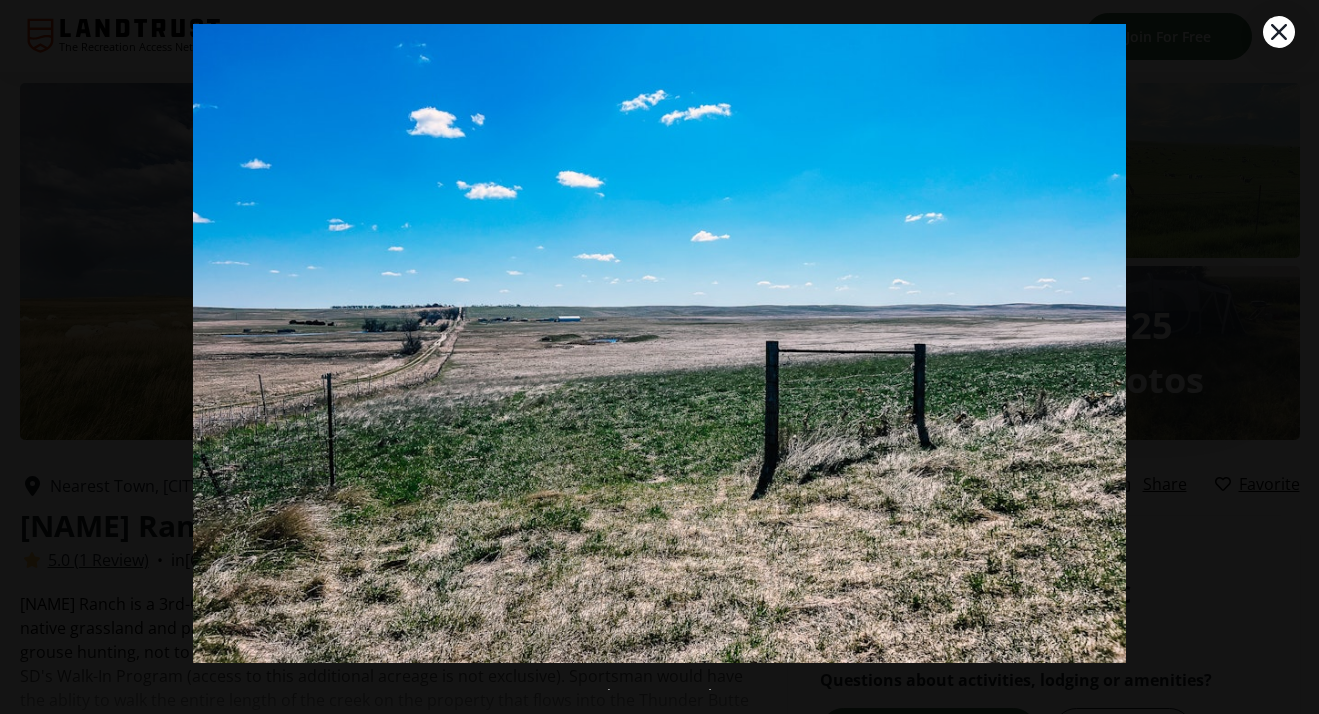 click on "6 / 30" at bounding box center [659, 357] 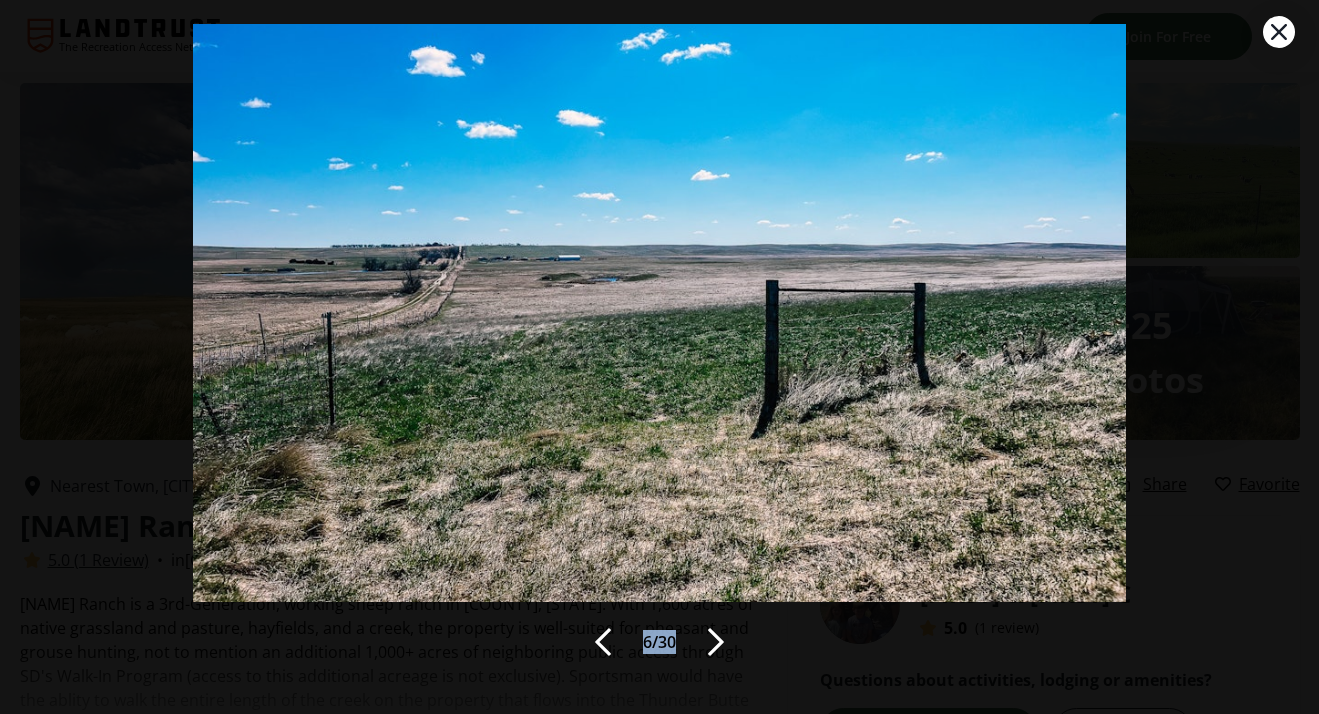 scroll, scrollTop: 61, scrollLeft: 0, axis: vertical 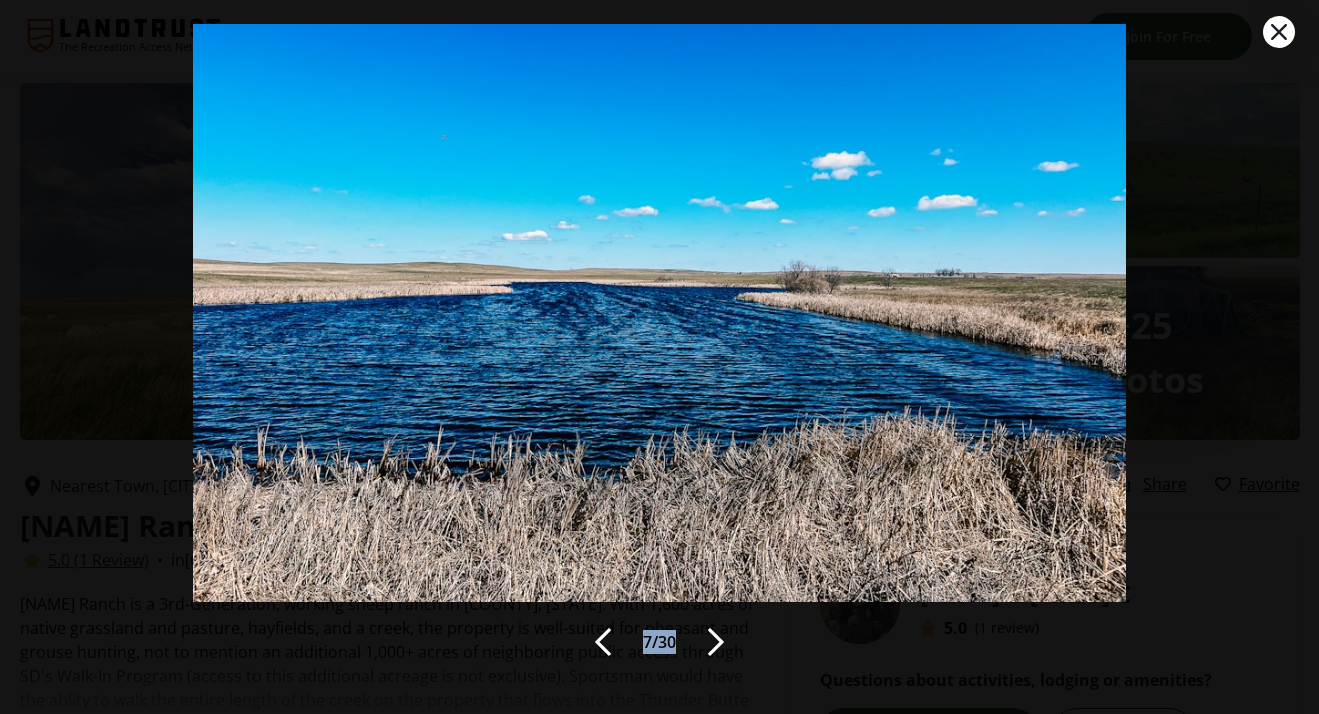 click at bounding box center [716, 642] 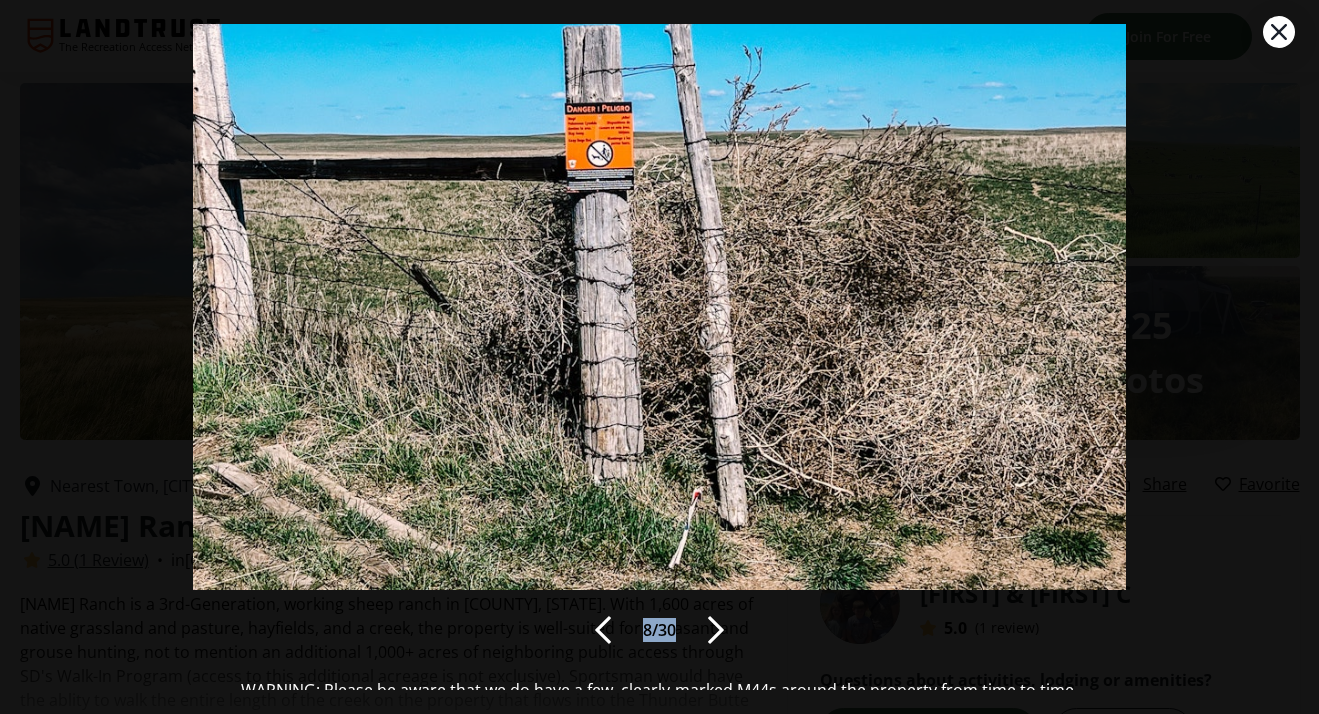 click at bounding box center (716, 630) 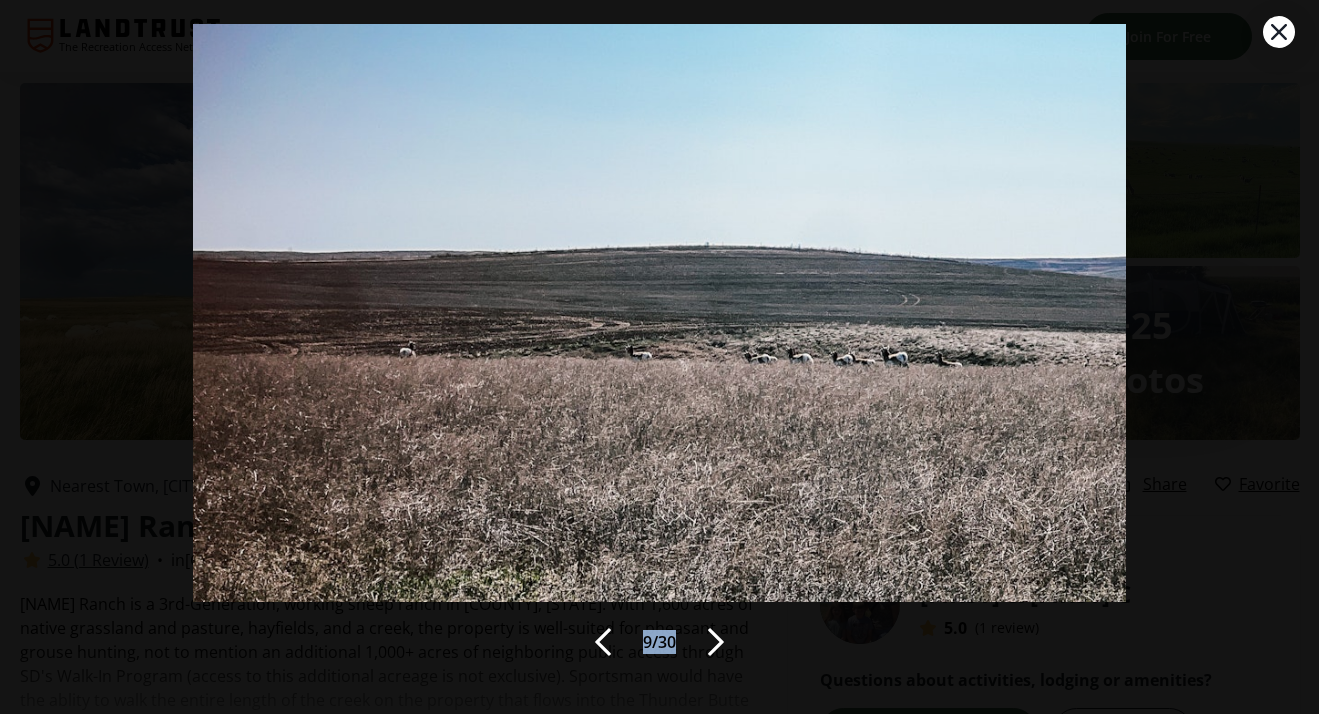 click at bounding box center [716, 642] 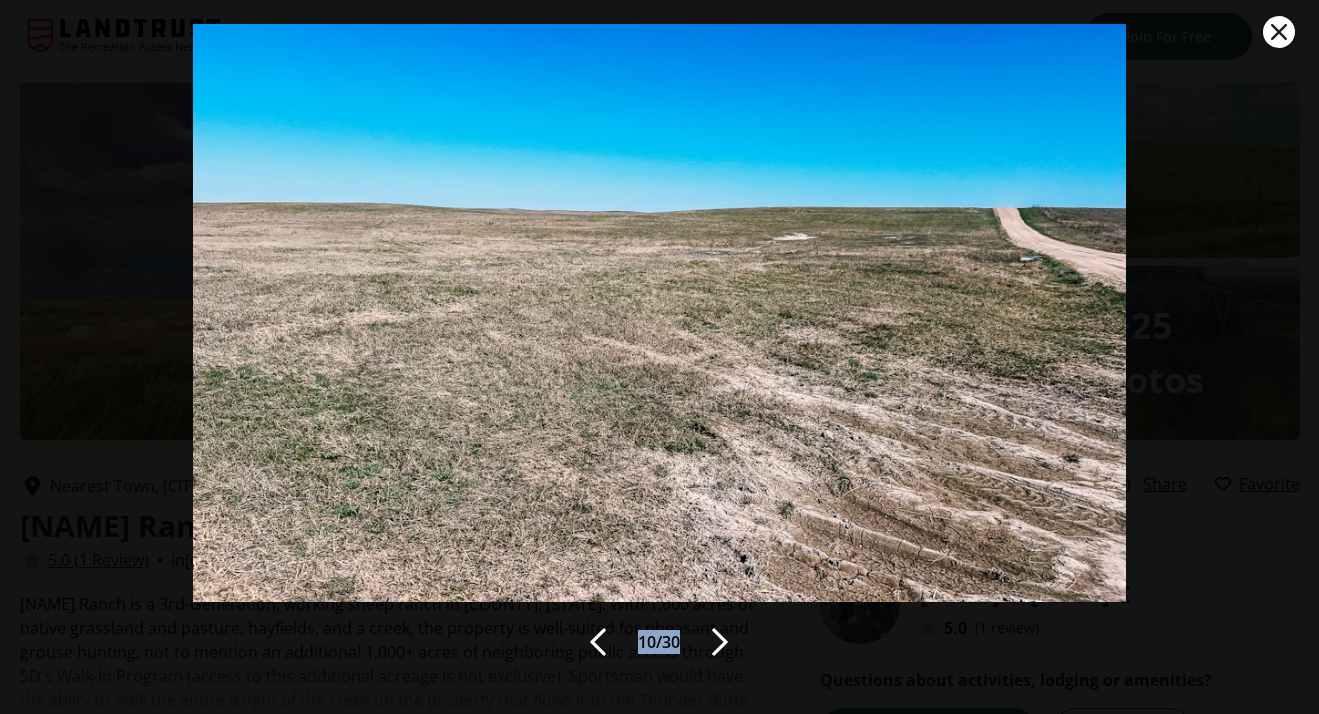 click at bounding box center [720, 642] 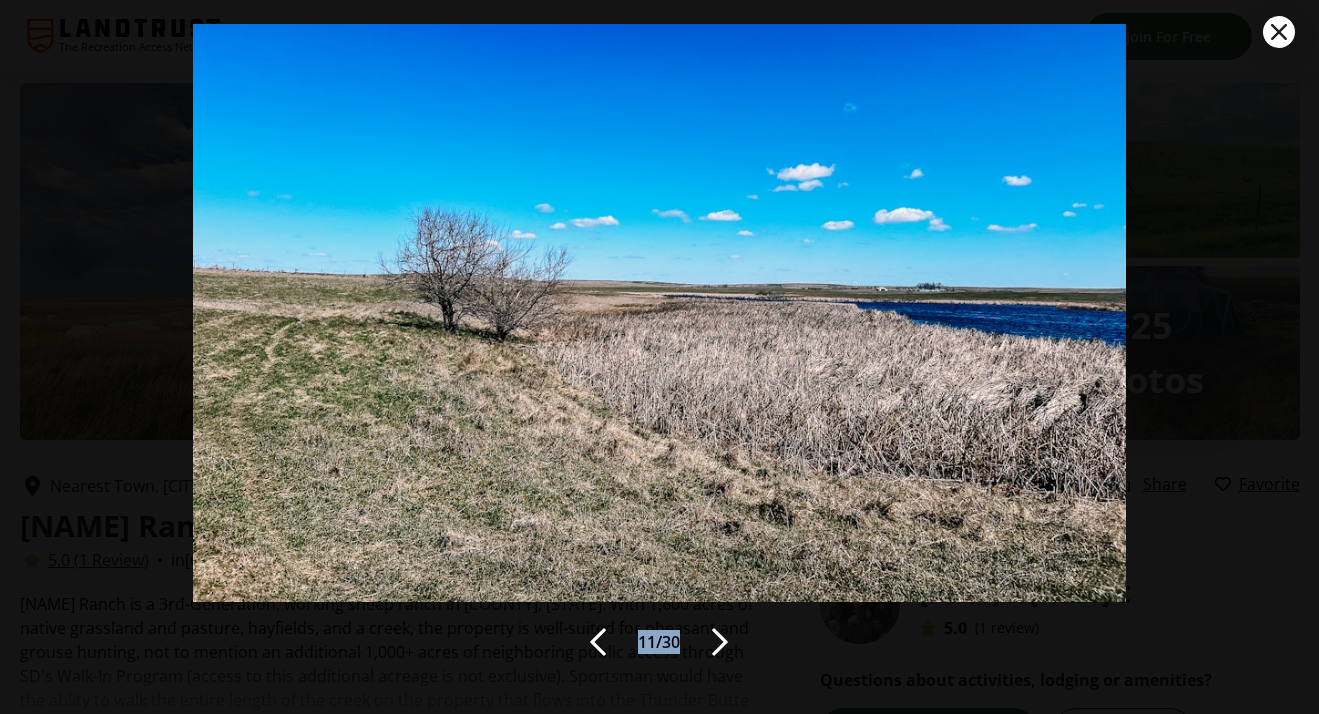 click at bounding box center (720, 642) 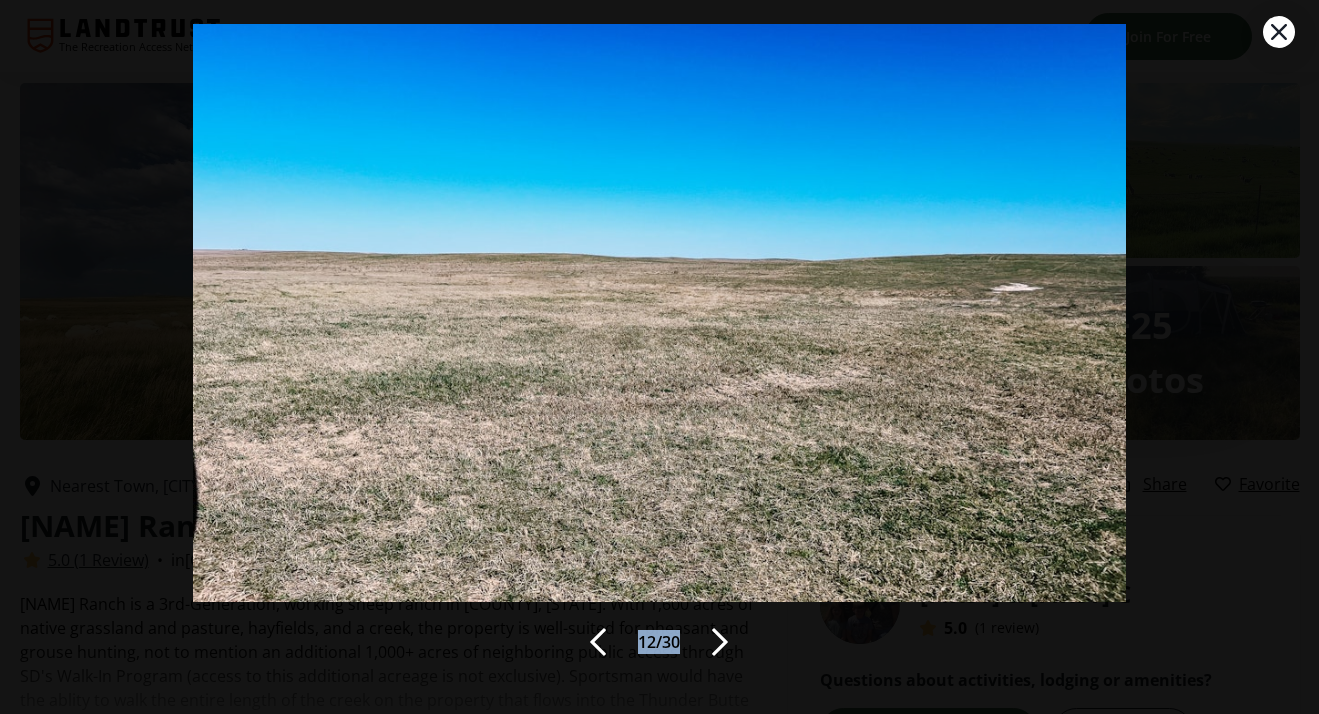 click at bounding box center (720, 642) 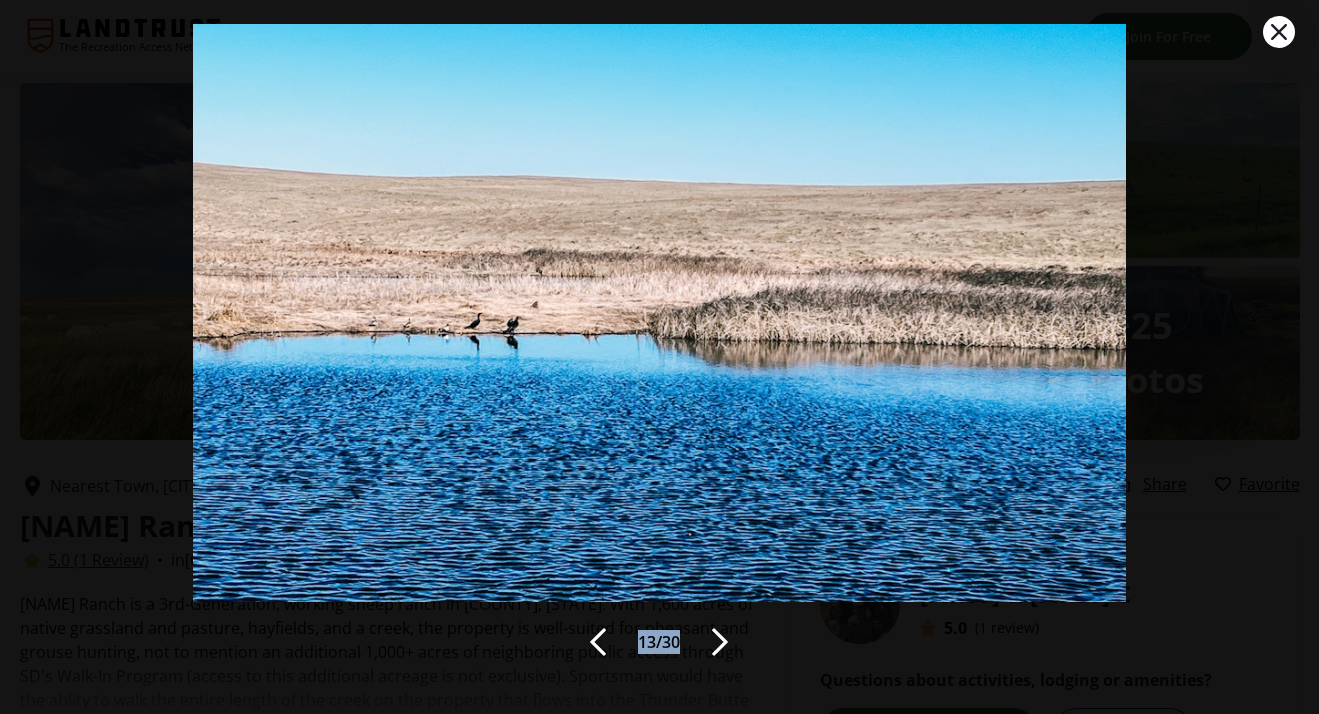 click at bounding box center (720, 642) 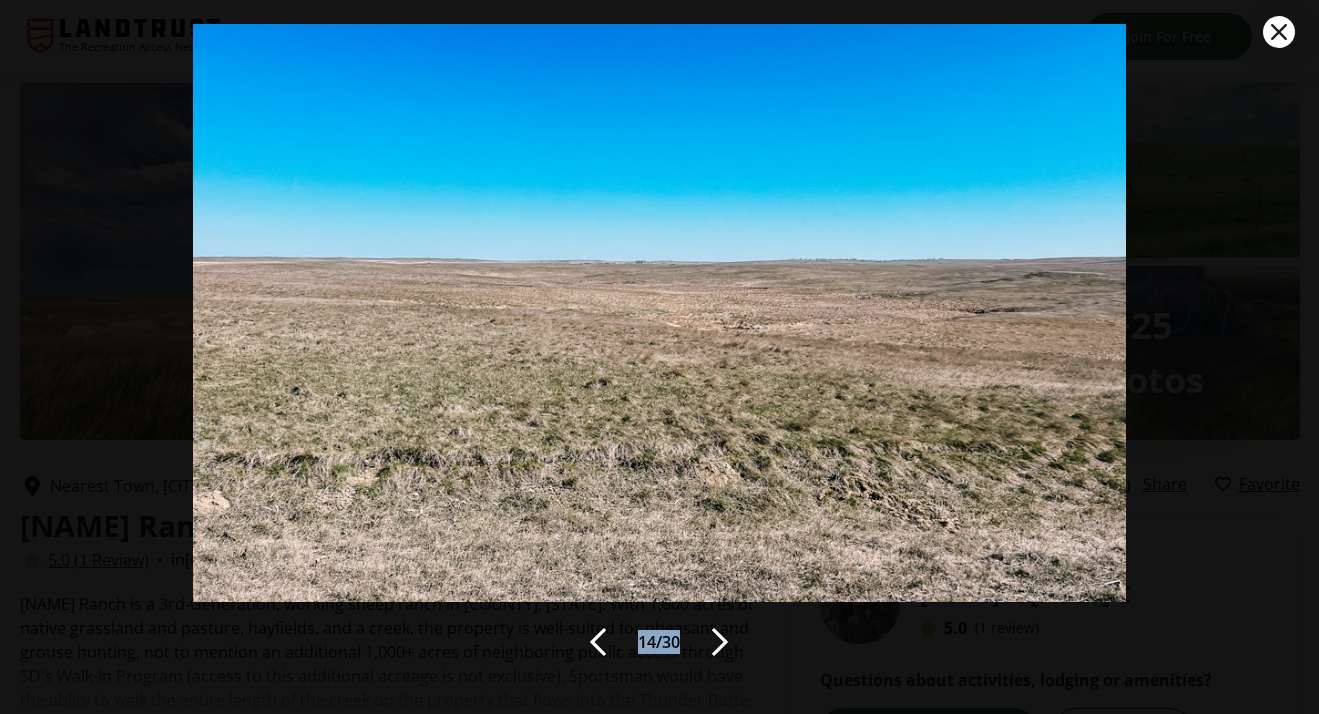 click at bounding box center (720, 642) 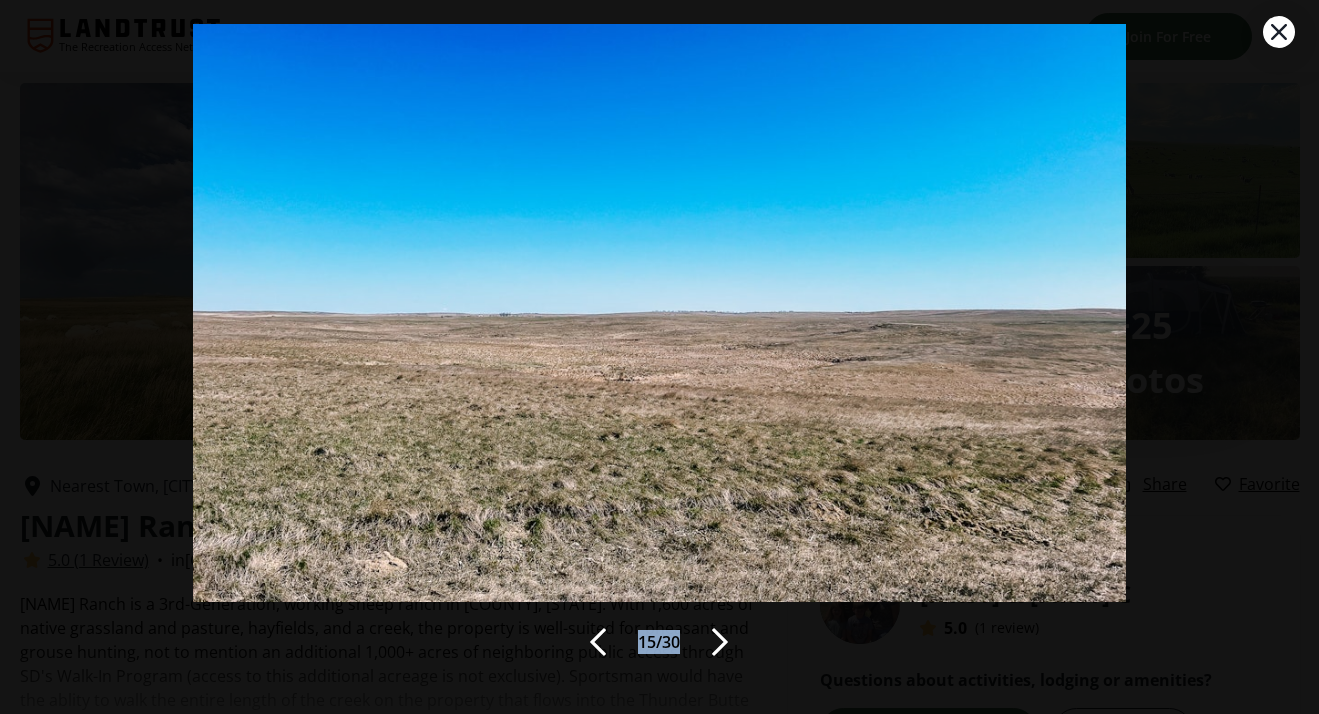 click at bounding box center [720, 642] 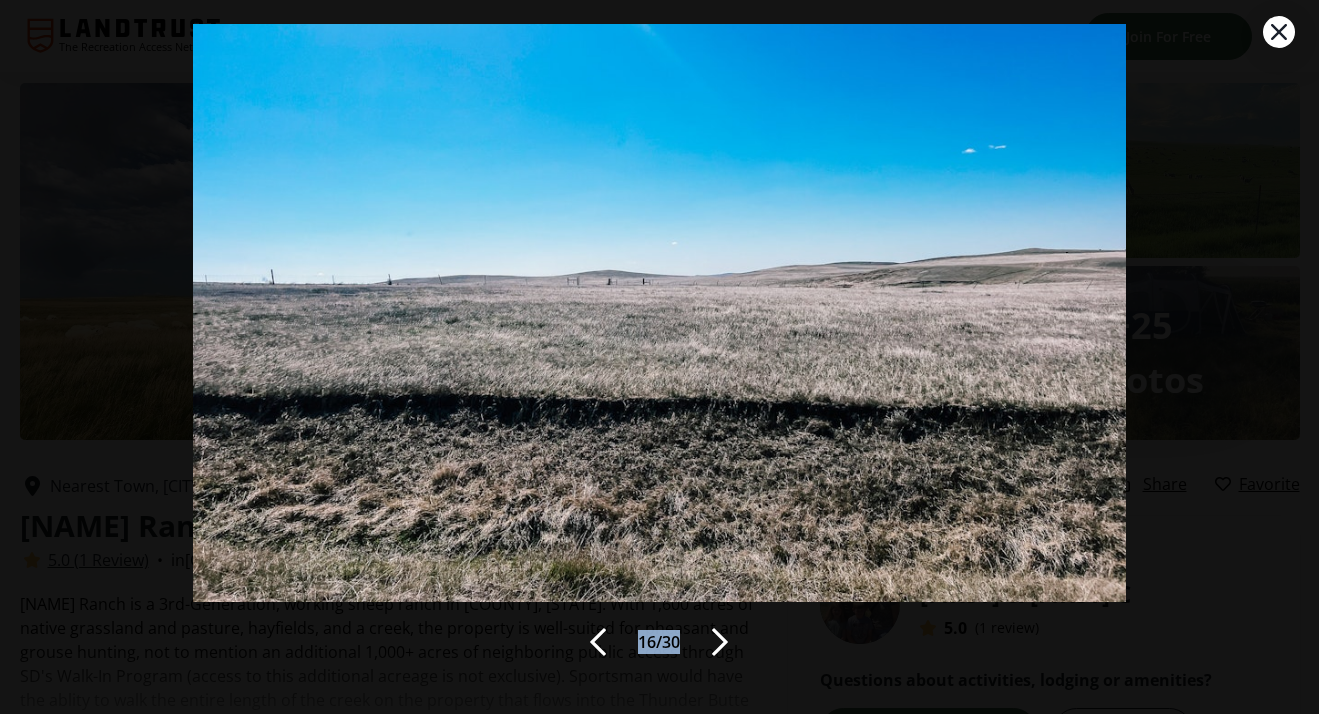 click at bounding box center (720, 642) 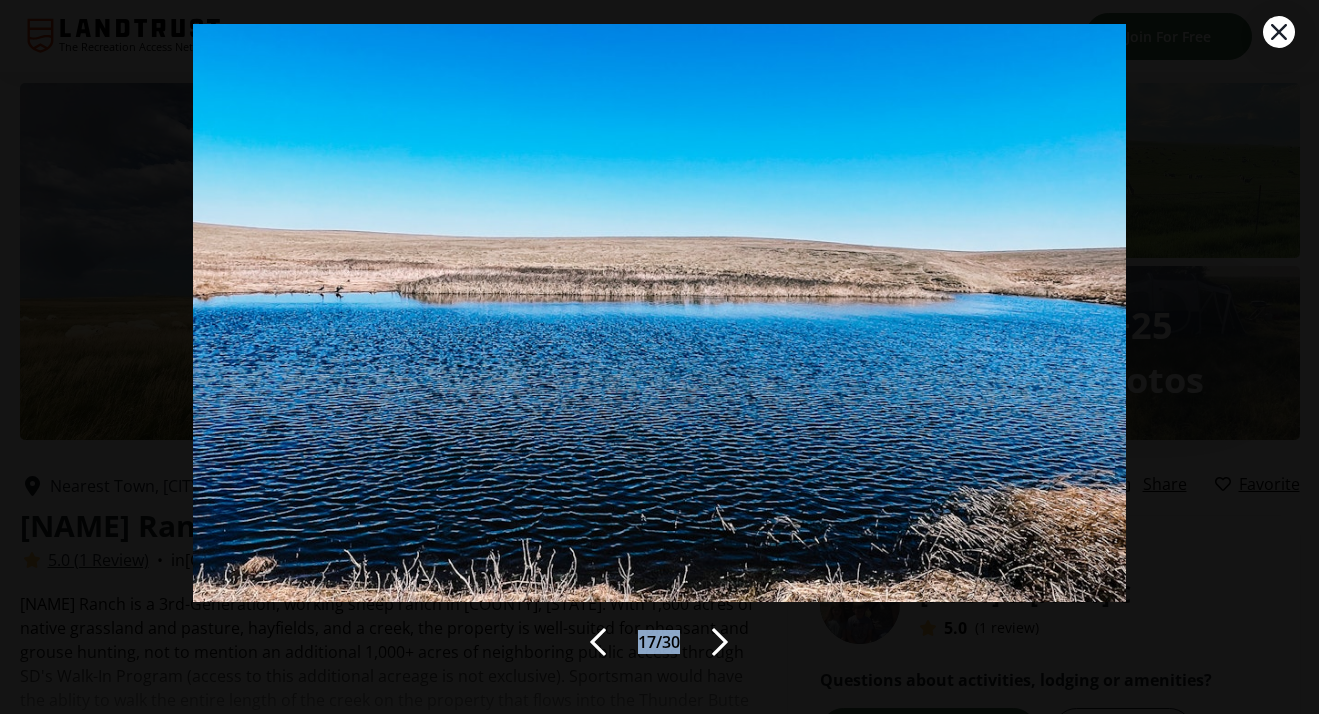 click at bounding box center [720, 642] 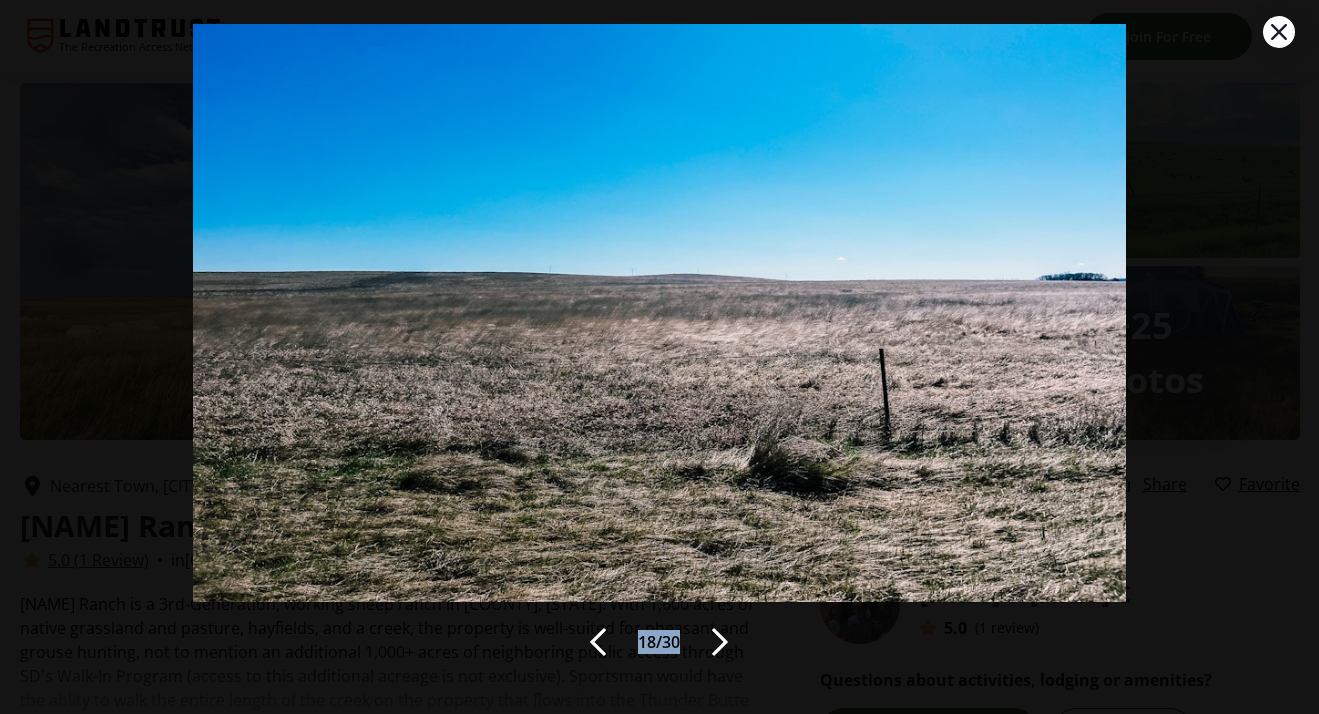 click at bounding box center [720, 642] 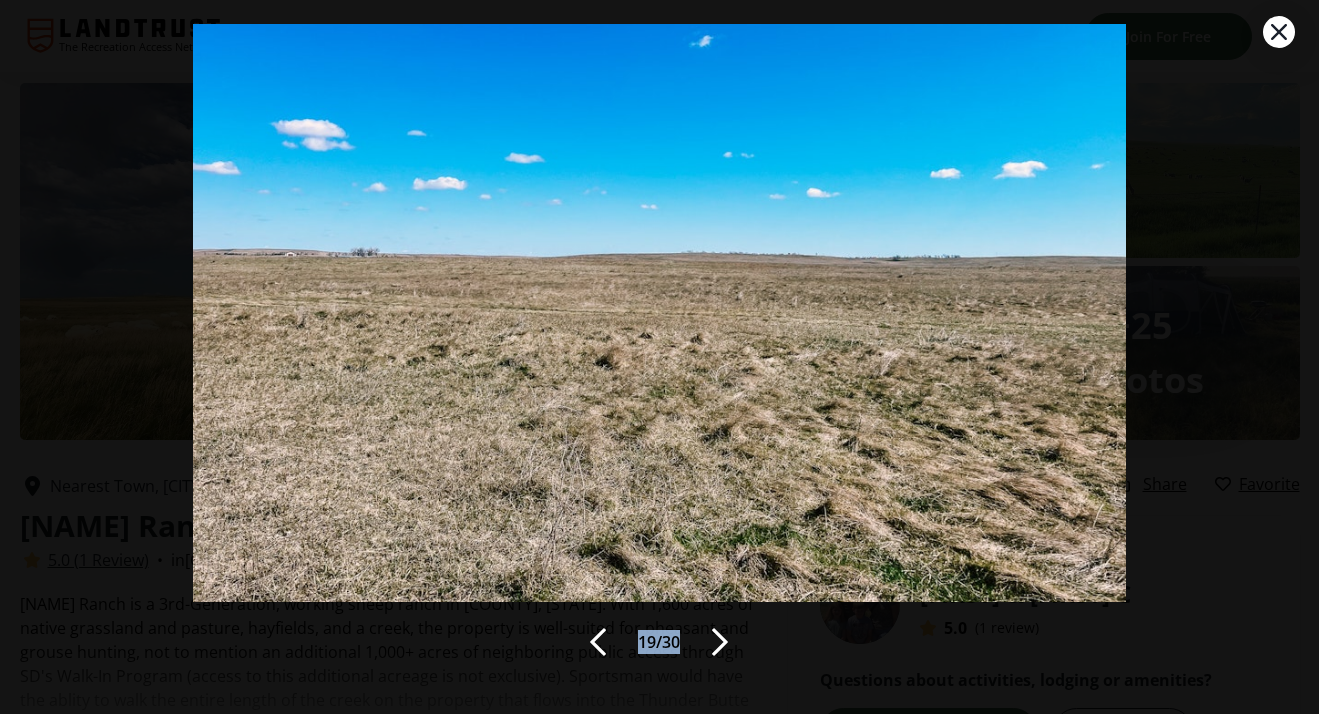 click at bounding box center (720, 642) 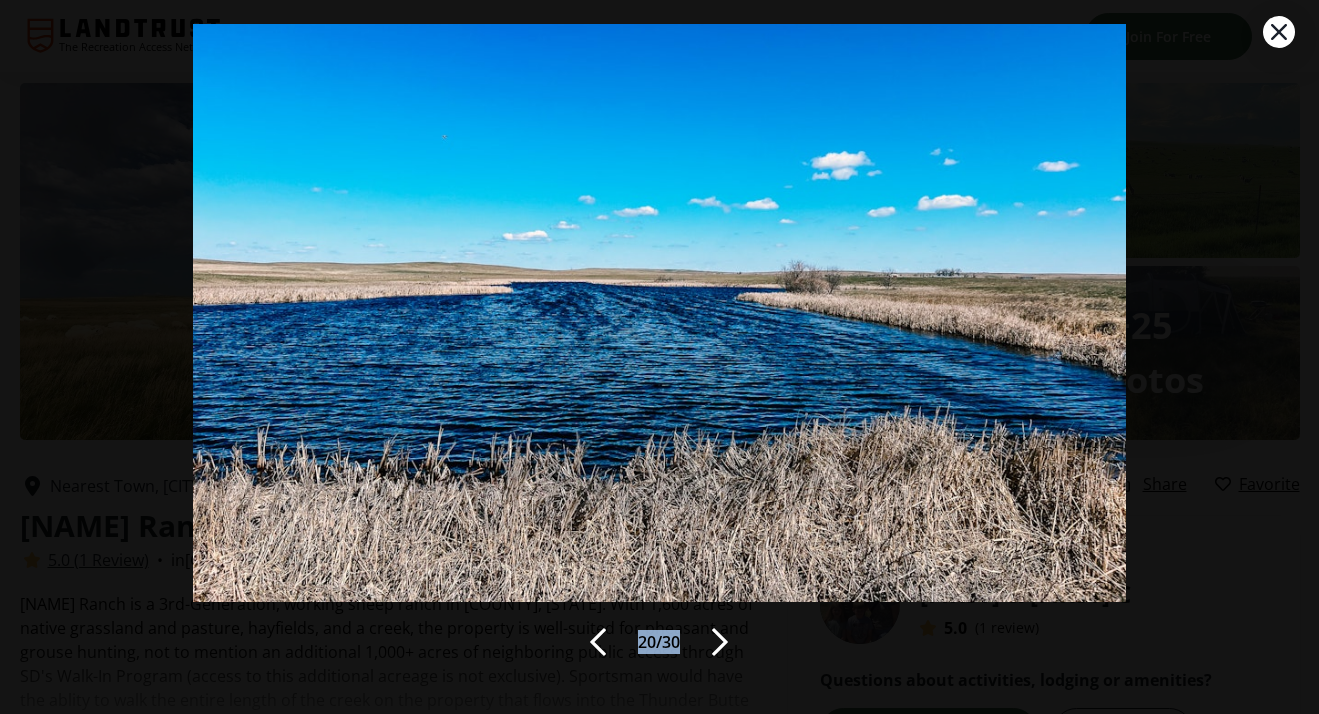 click at bounding box center [720, 642] 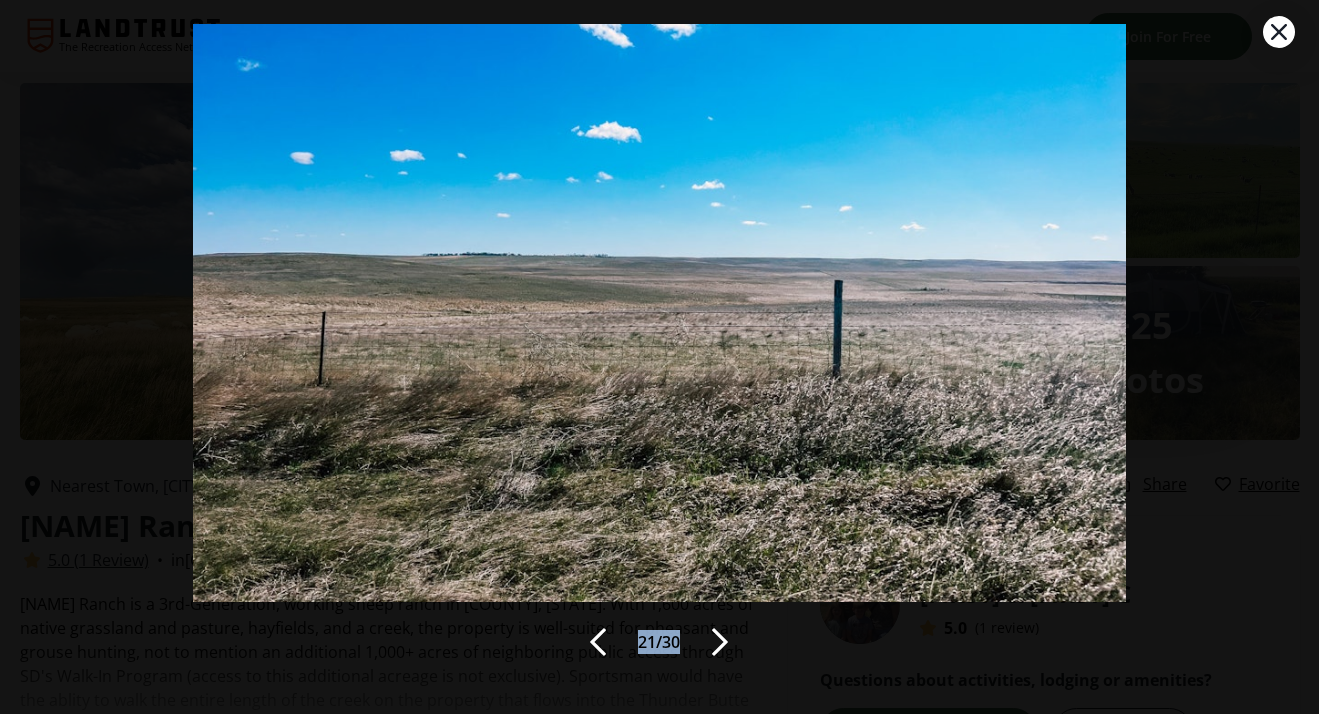 click at bounding box center [720, 642] 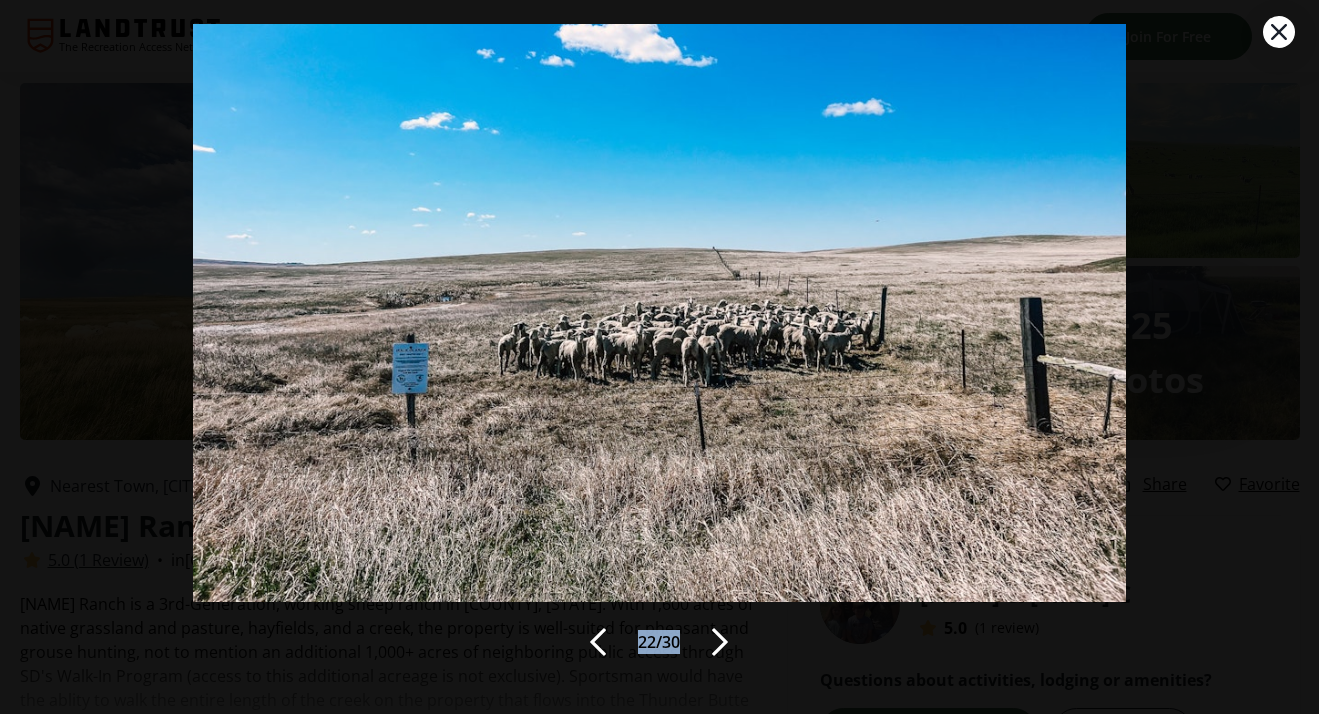 click at bounding box center (720, 642) 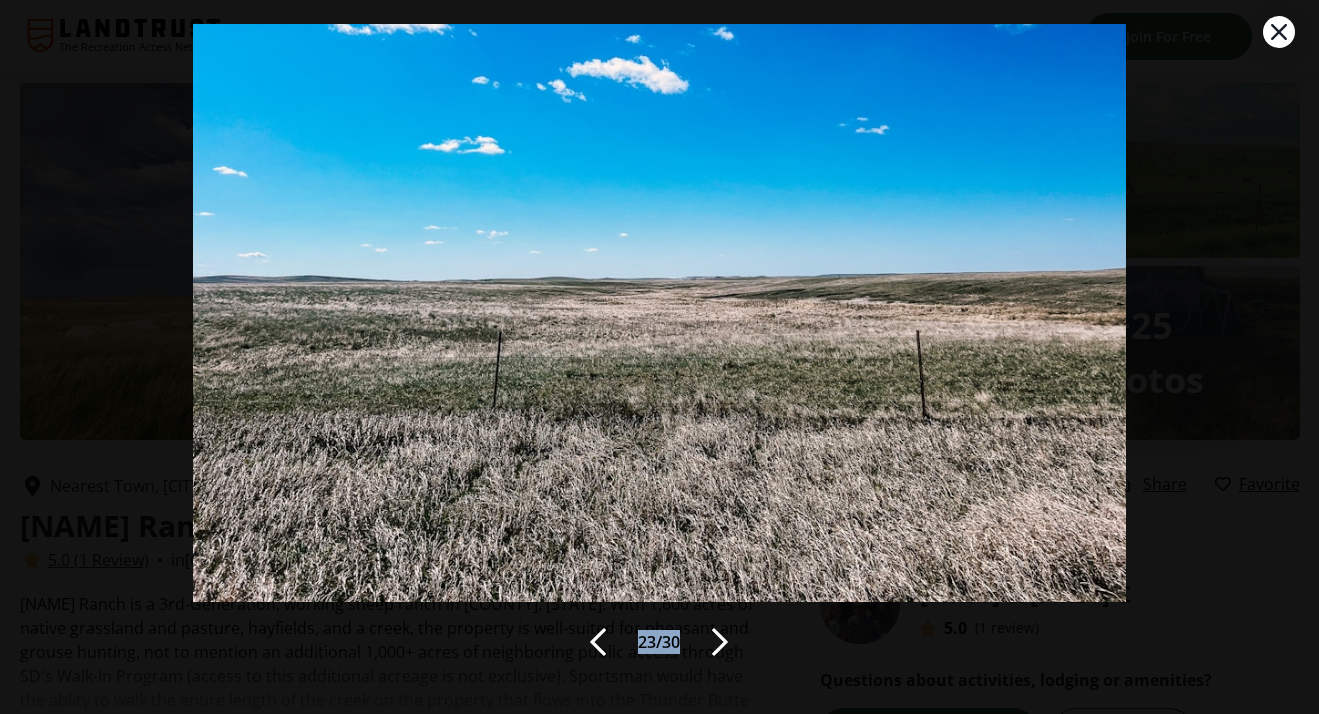 click at bounding box center (720, 642) 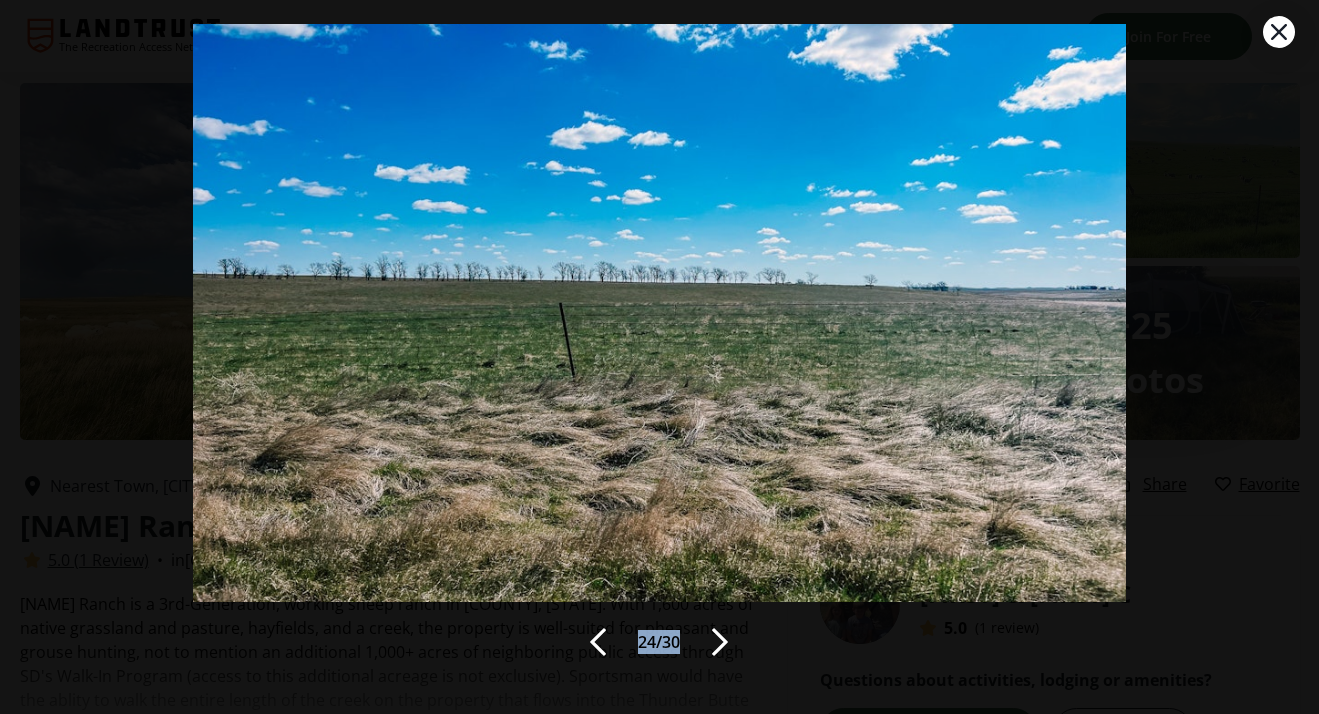 click at bounding box center (720, 642) 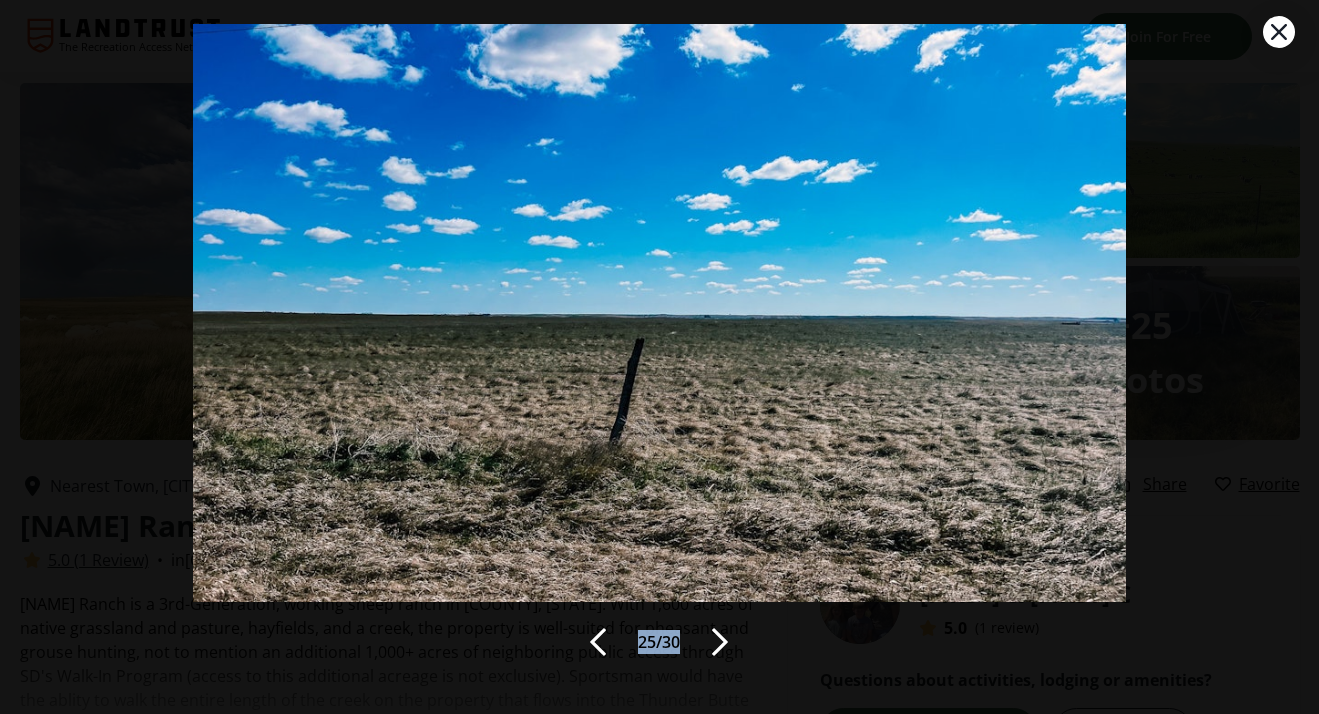 click at bounding box center (720, 642) 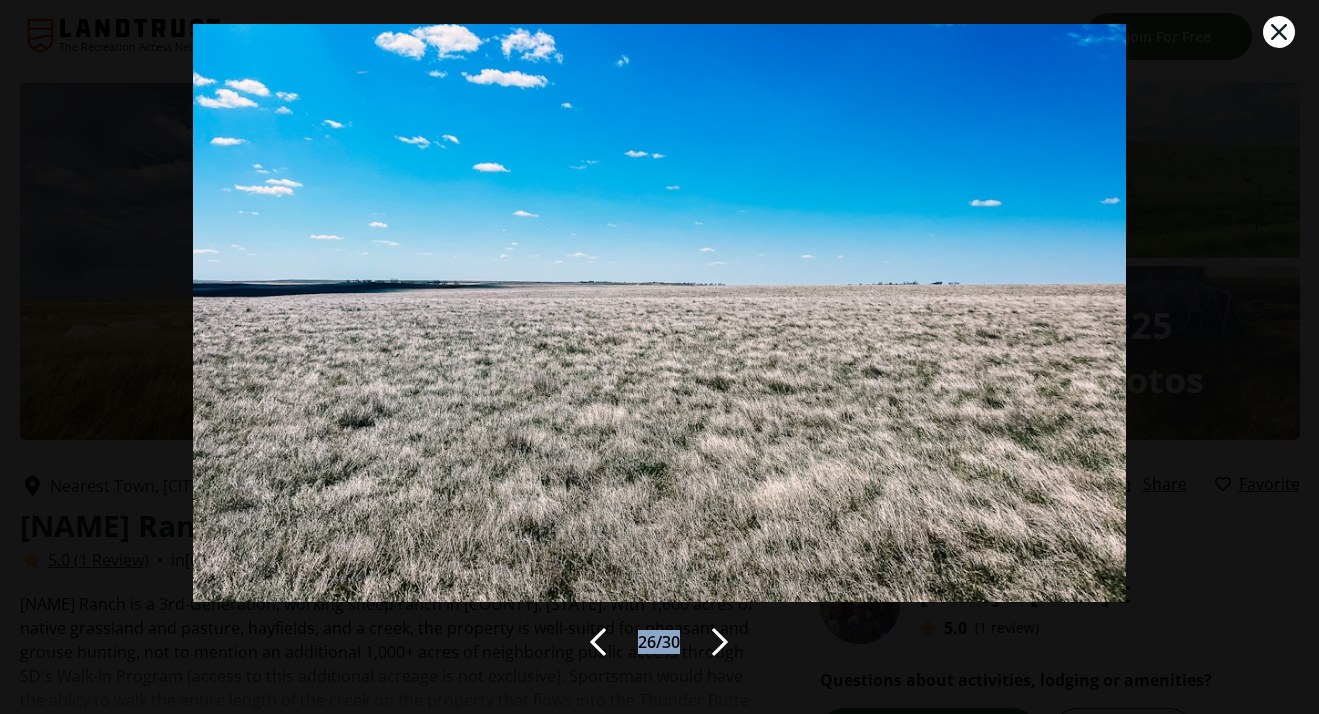 click at bounding box center [720, 642] 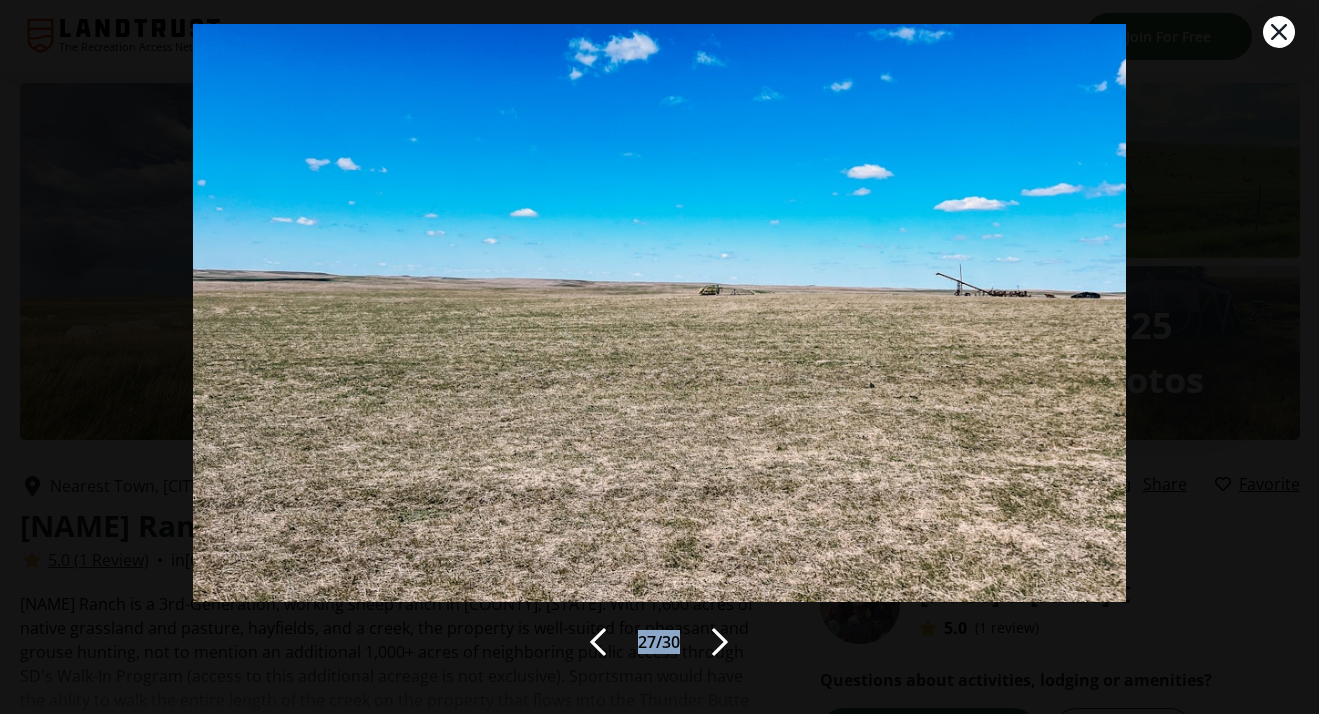 click at bounding box center (720, 642) 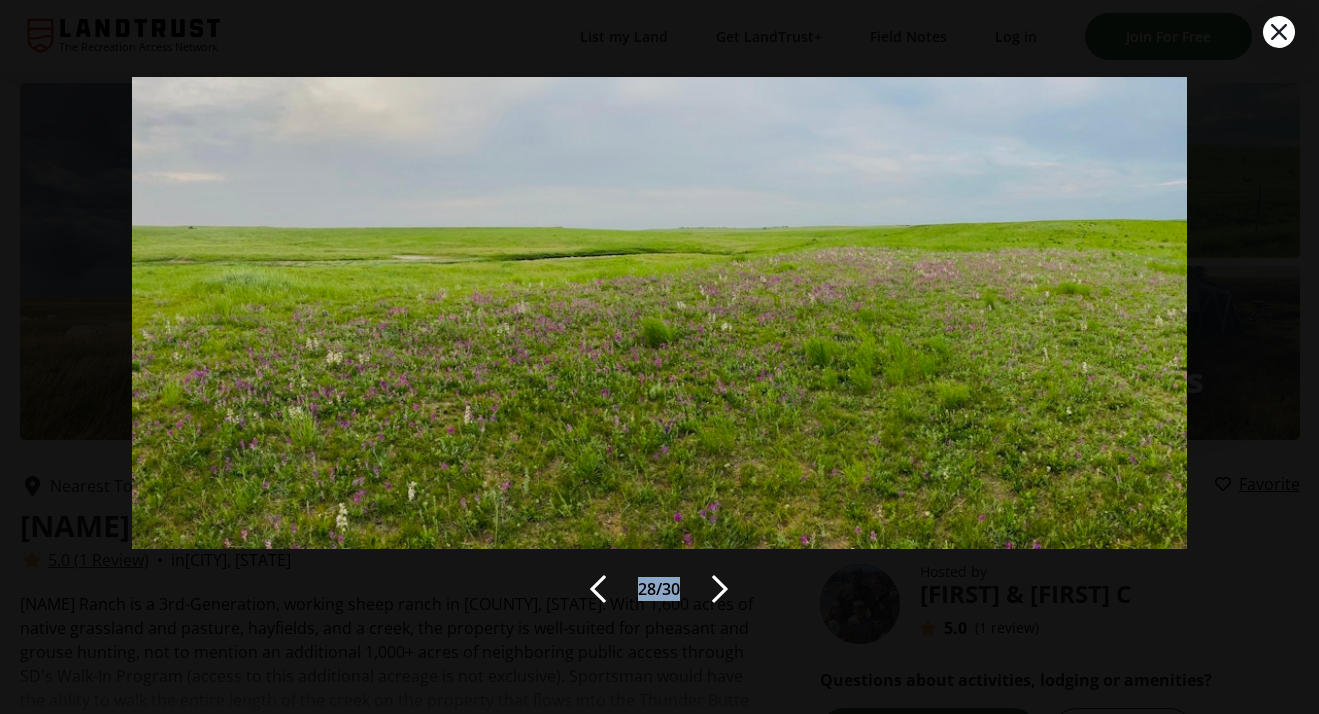 scroll, scrollTop: 0, scrollLeft: 0, axis: both 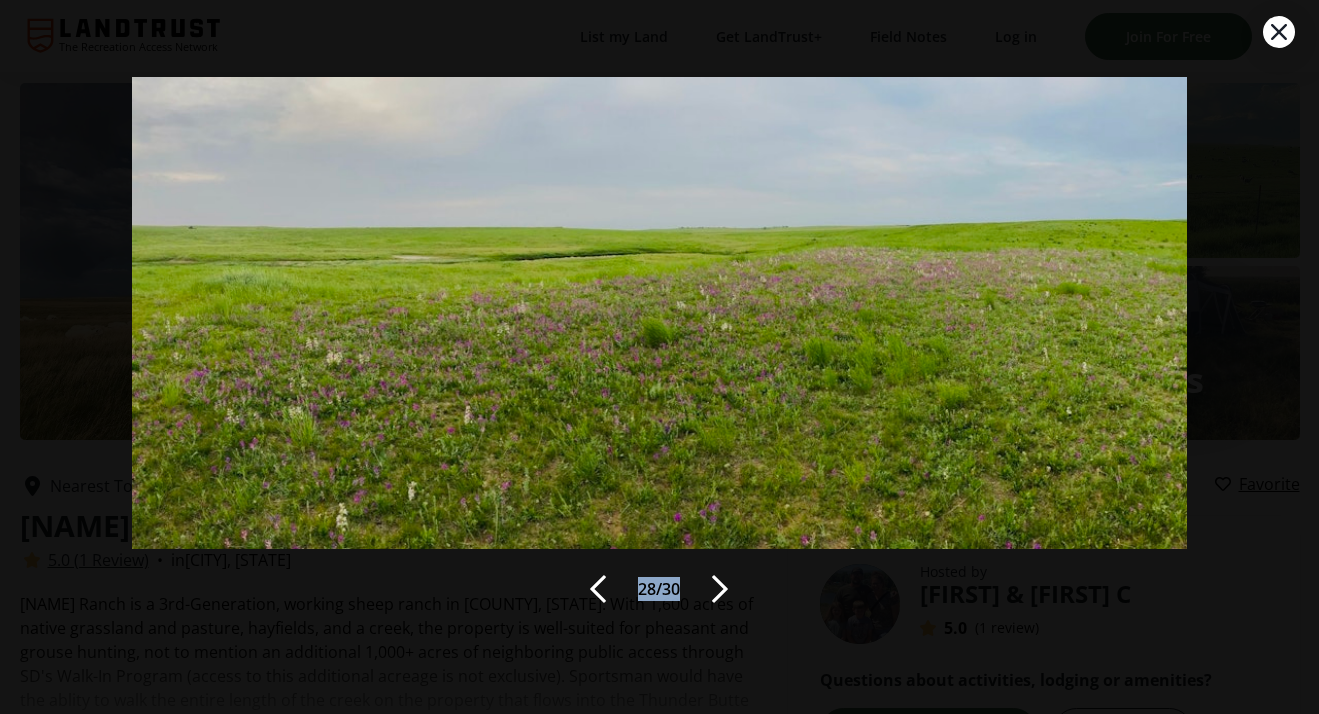 click at bounding box center (1279, 32) 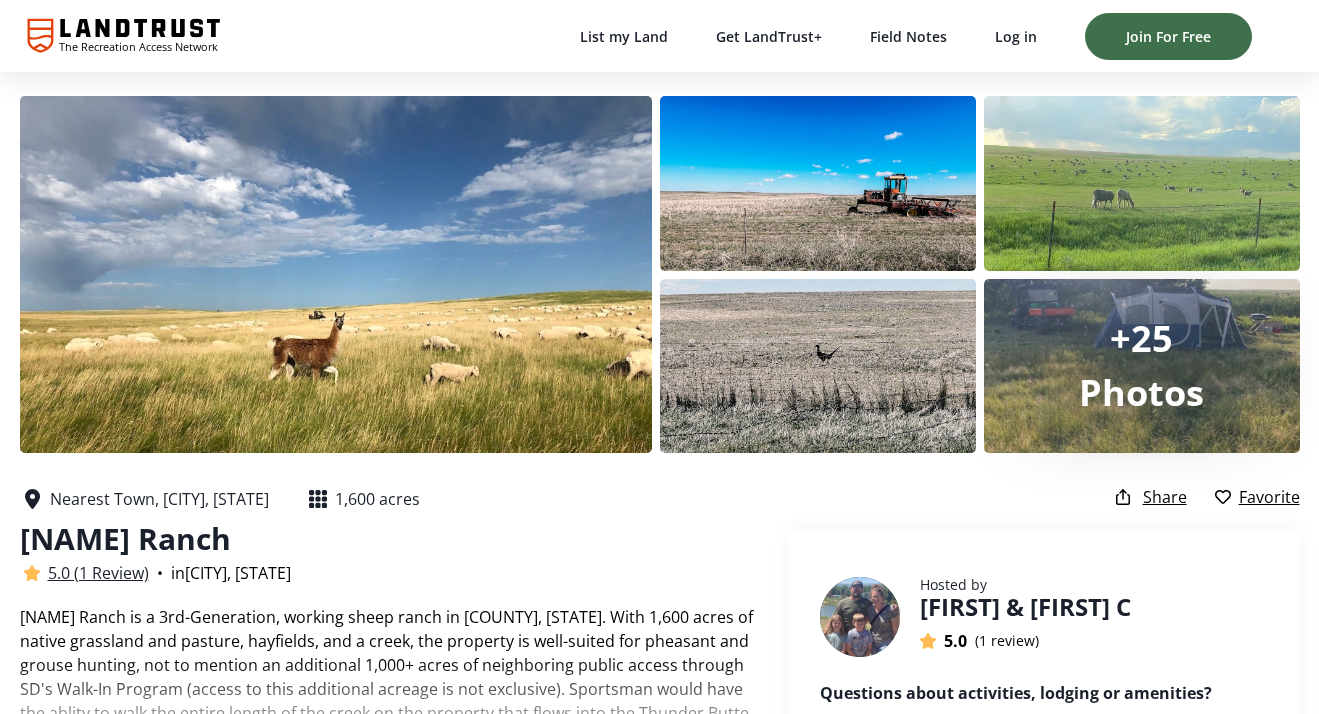 scroll, scrollTop: 13, scrollLeft: 0, axis: vertical 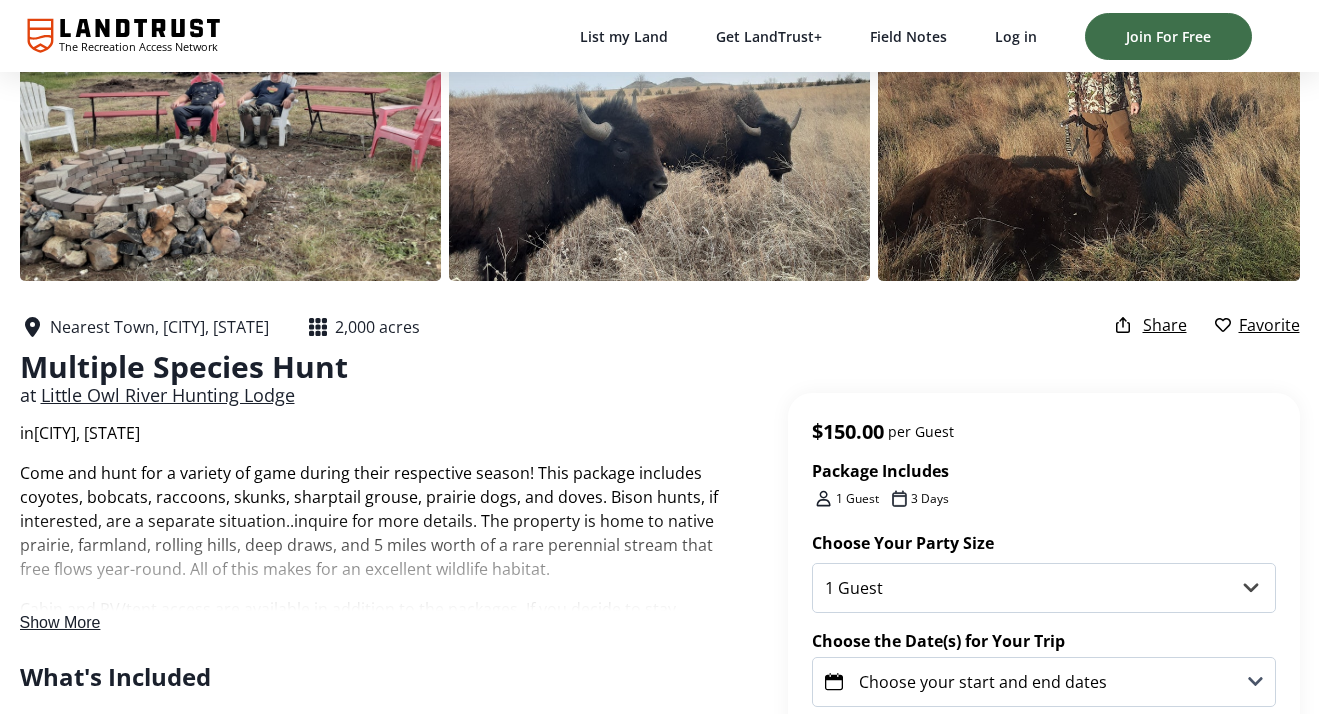 click on "Show More" at bounding box center [60, 622] 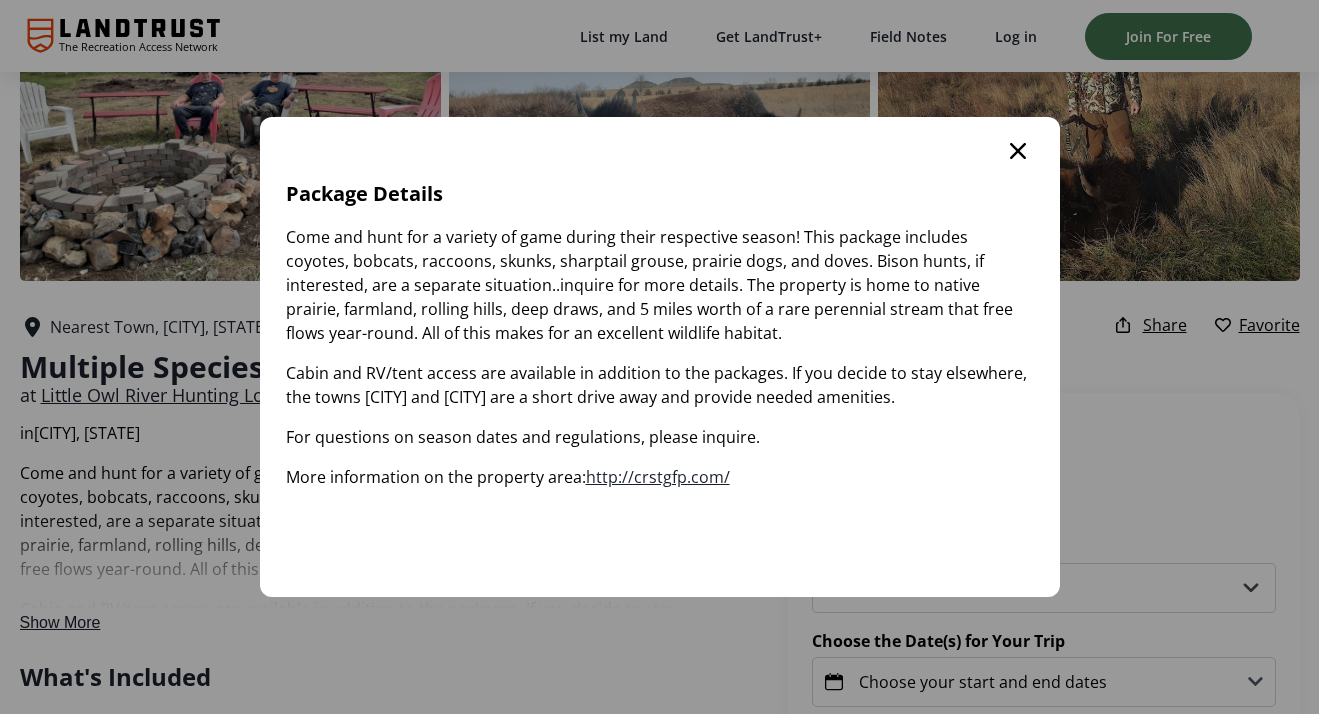 scroll, scrollTop: 0, scrollLeft: 0, axis: both 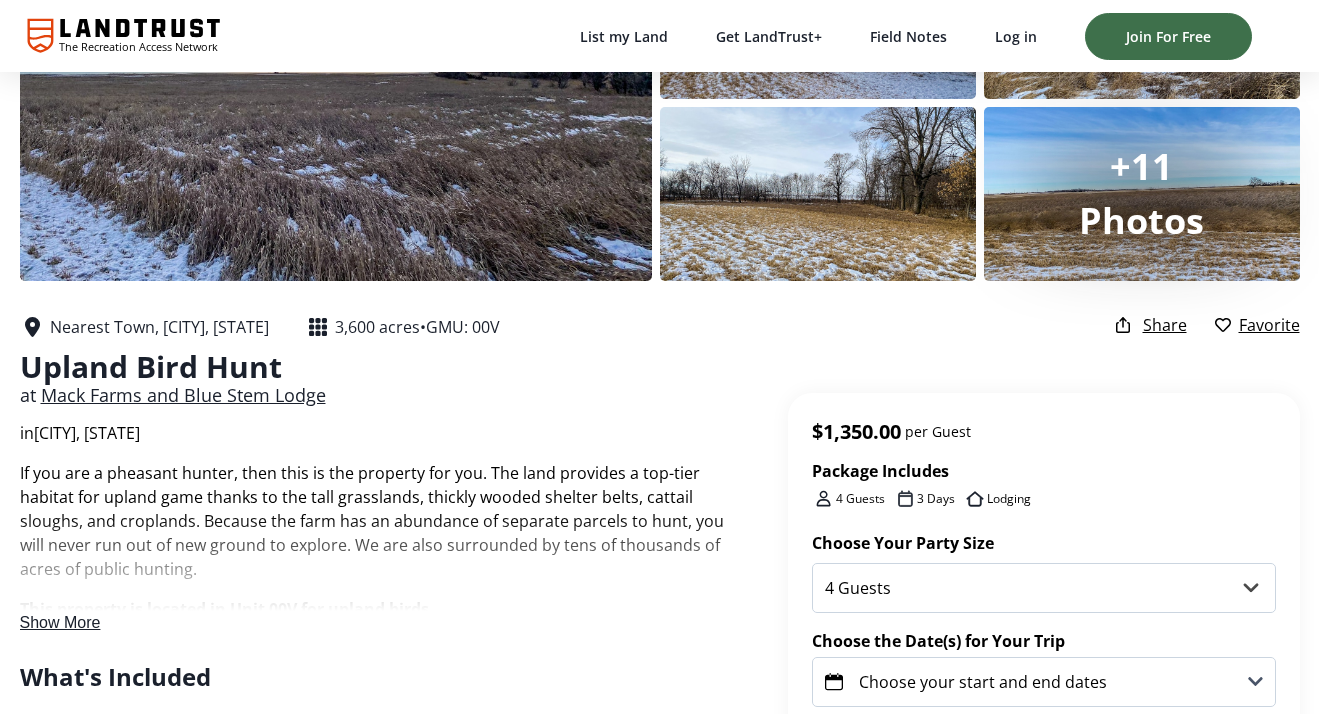 click on "Show More" at bounding box center (60, 622) 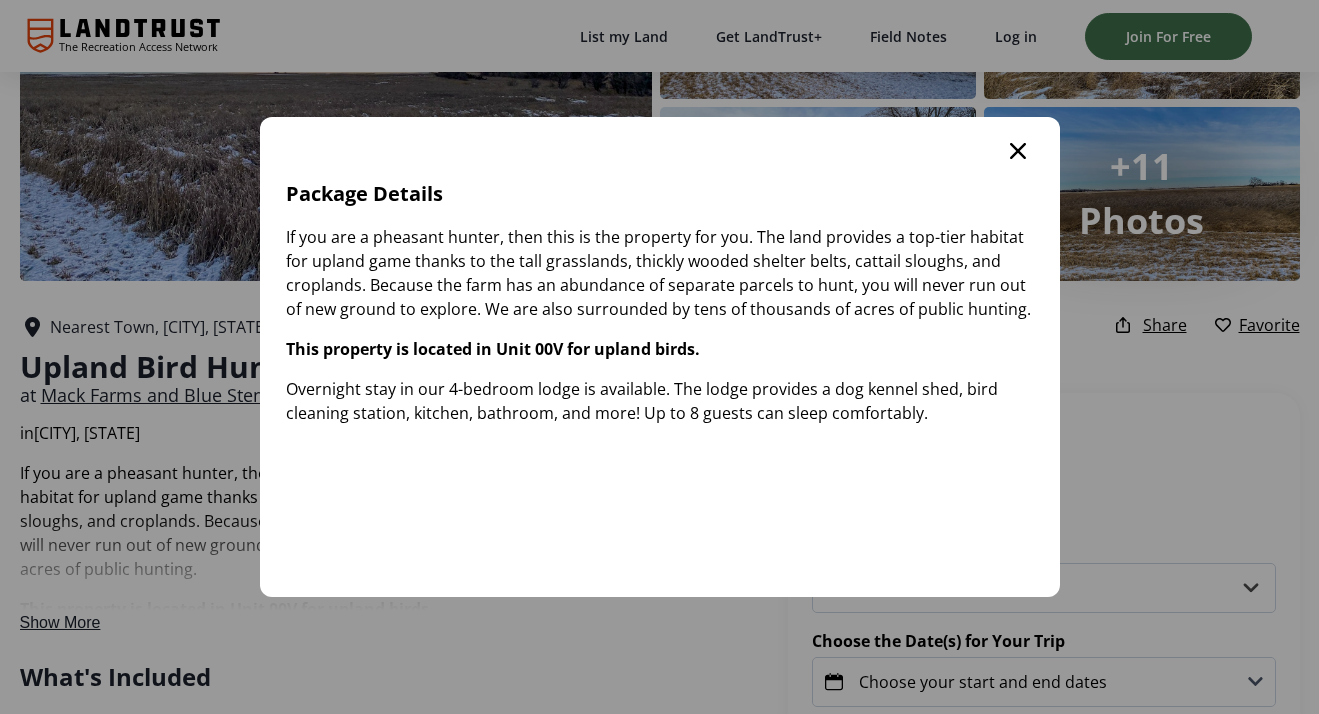 scroll, scrollTop: 0, scrollLeft: 0, axis: both 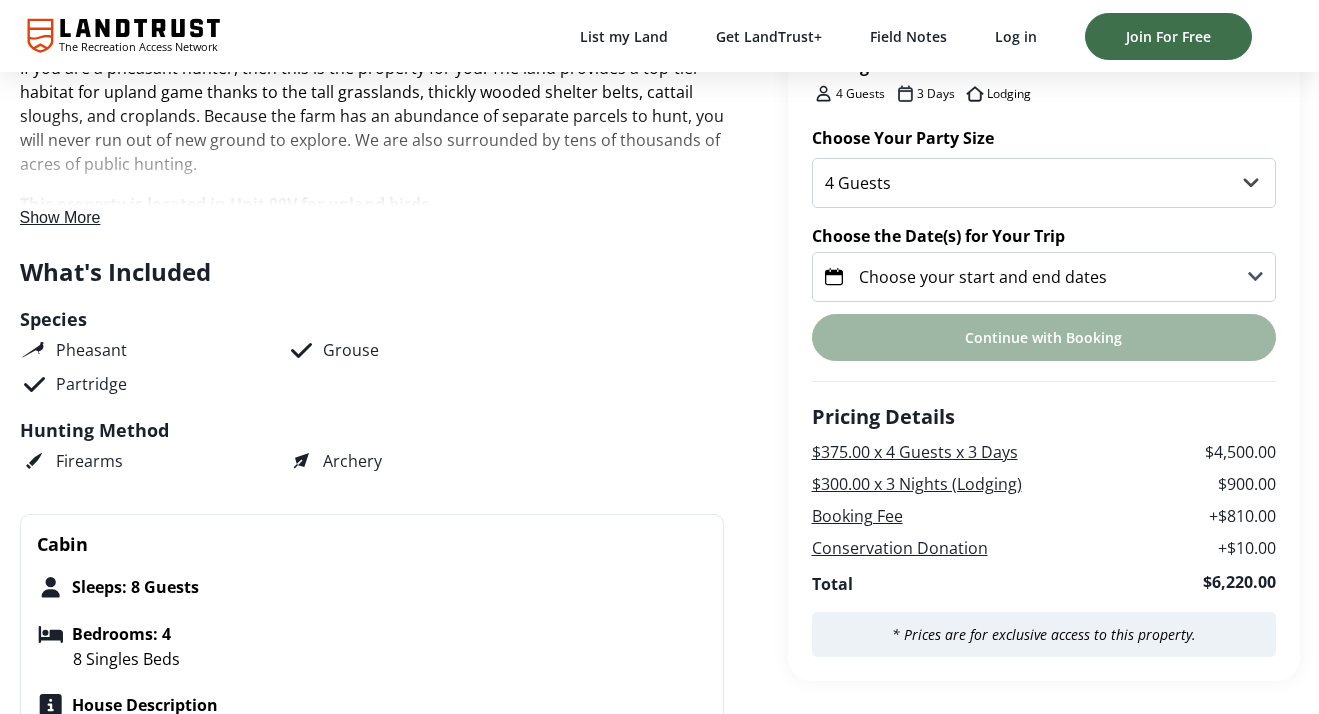 click 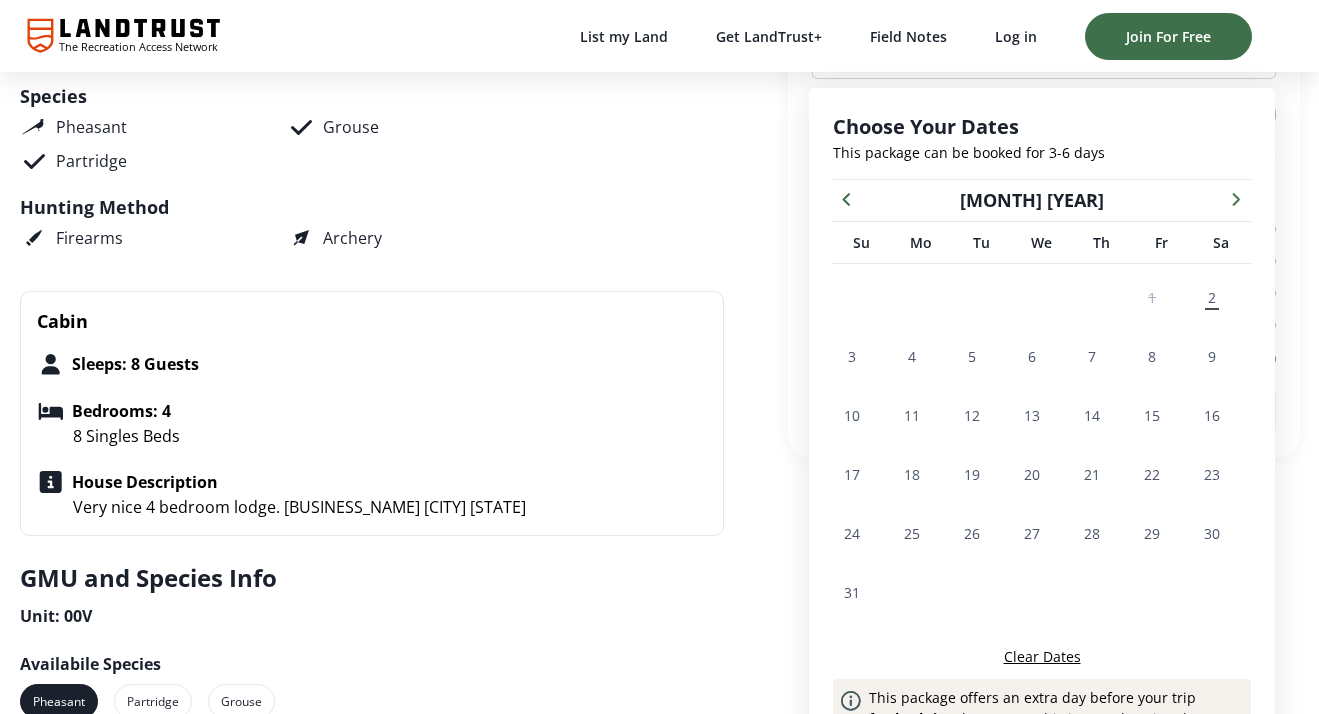 scroll, scrollTop: 801, scrollLeft: 0, axis: vertical 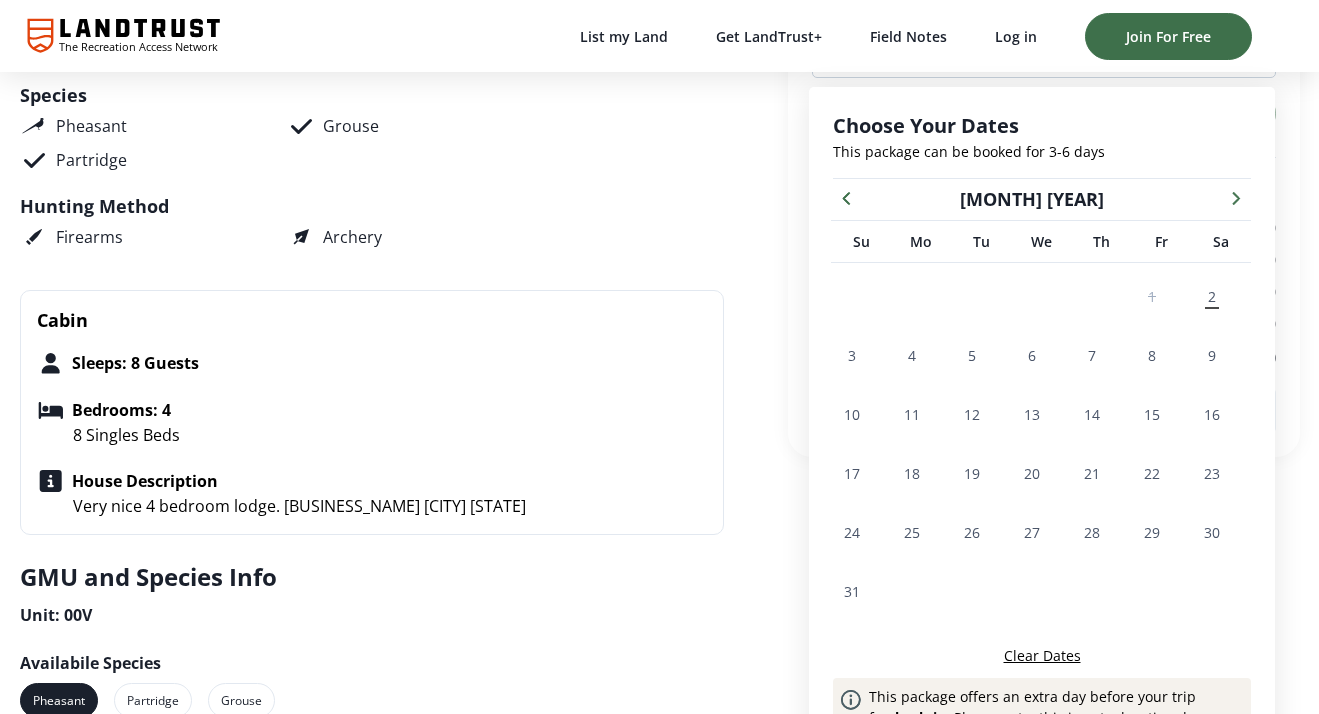 click 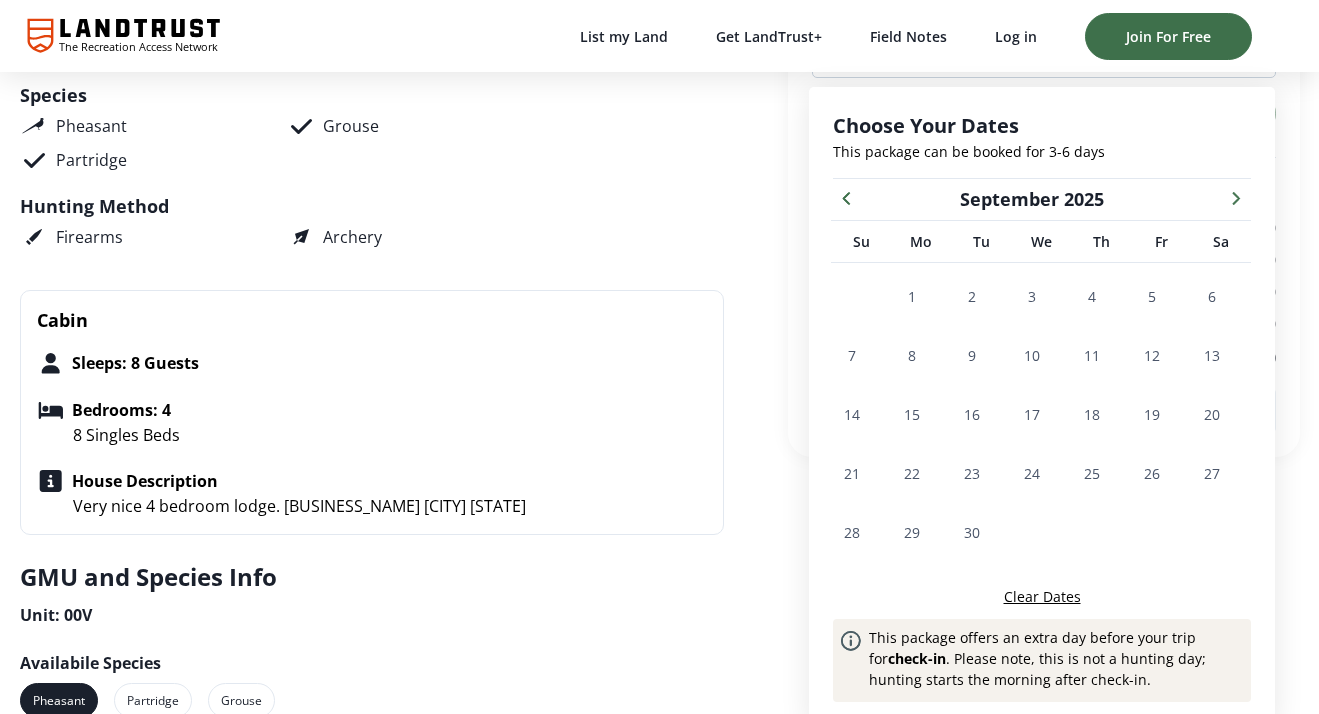 click 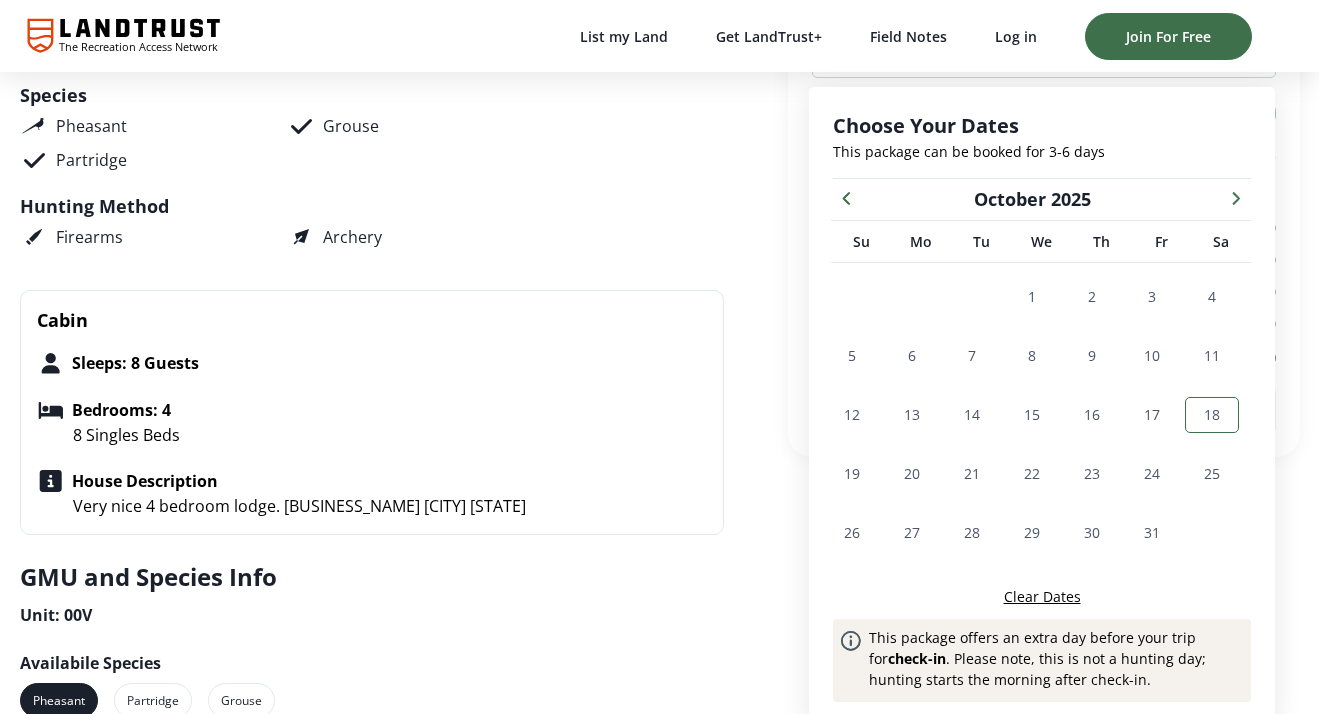 click on "18" at bounding box center [1212, 414] 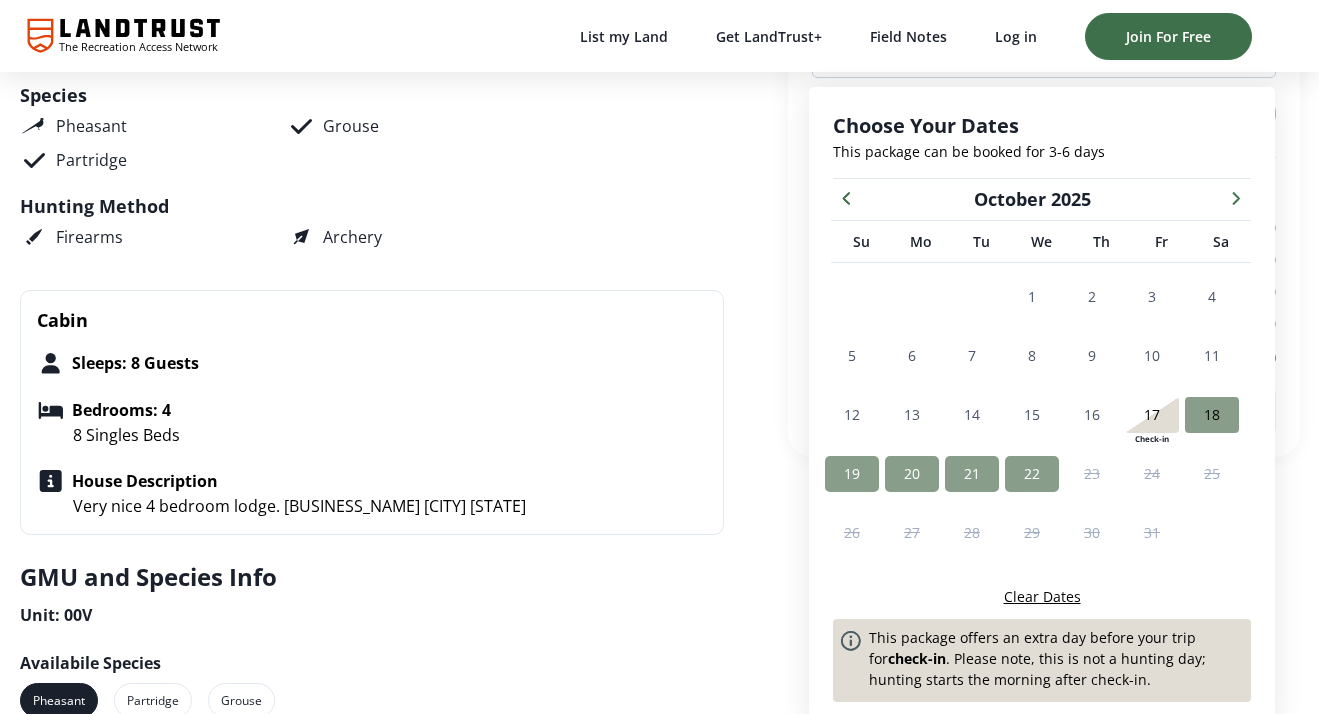 click on "22" at bounding box center [1032, 473] 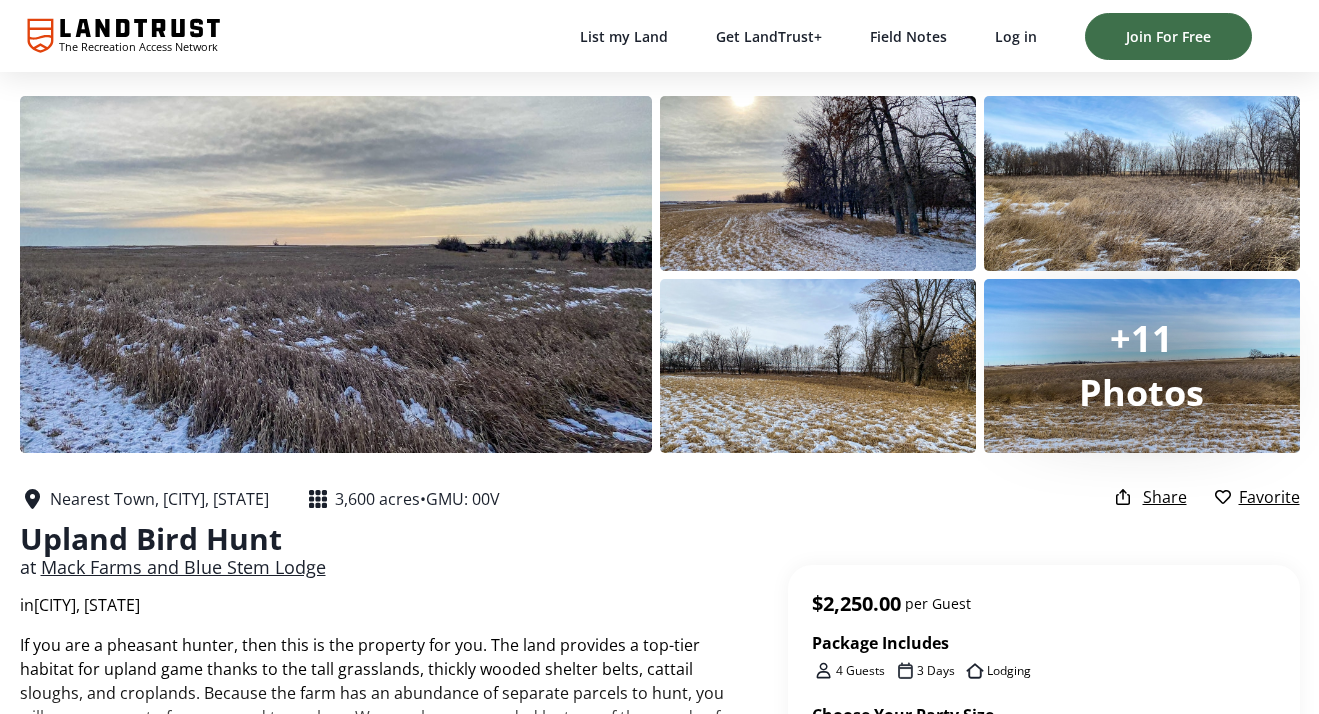 scroll, scrollTop: 0, scrollLeft: 0, axis: both 